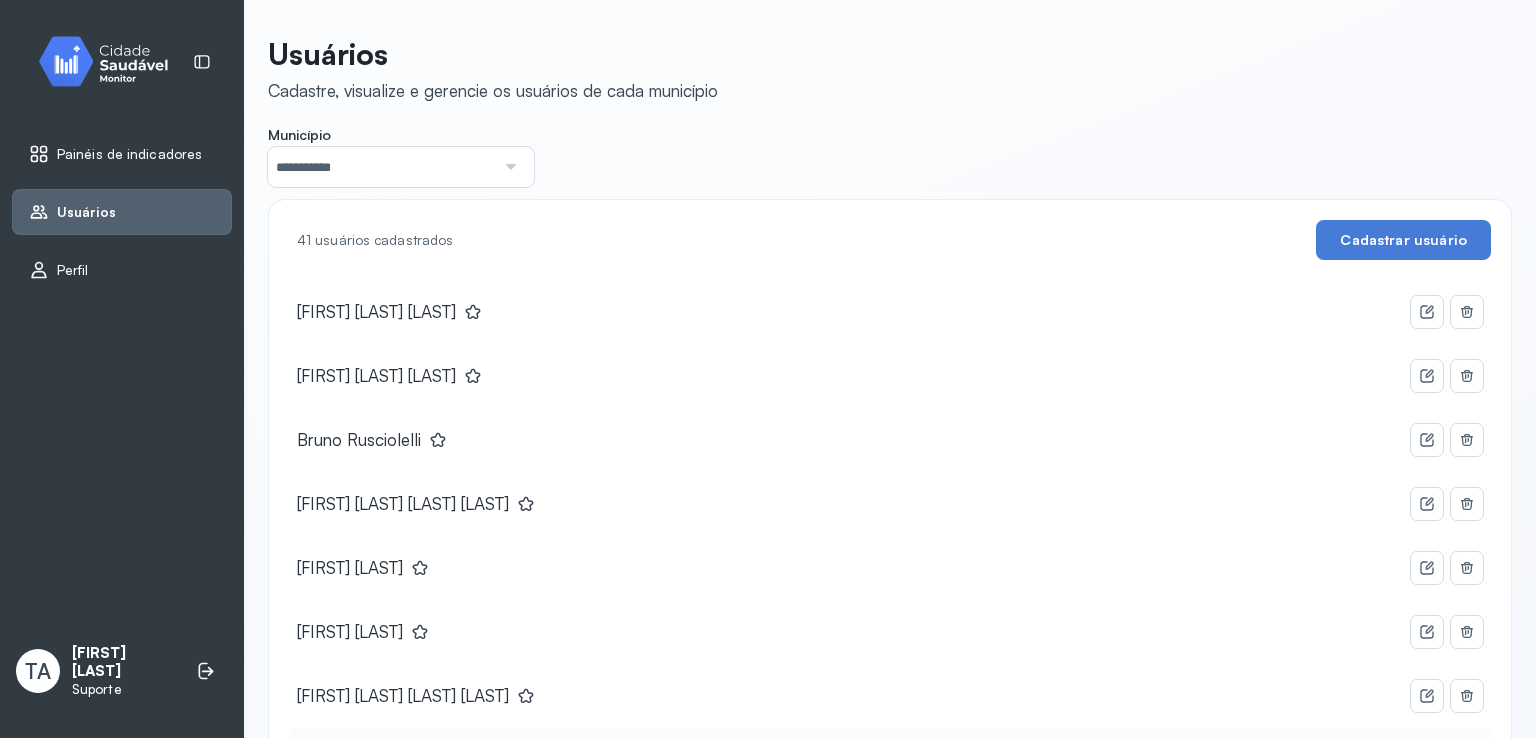scroll, scrollTop: 0, scrollLeft: 0, axis: both 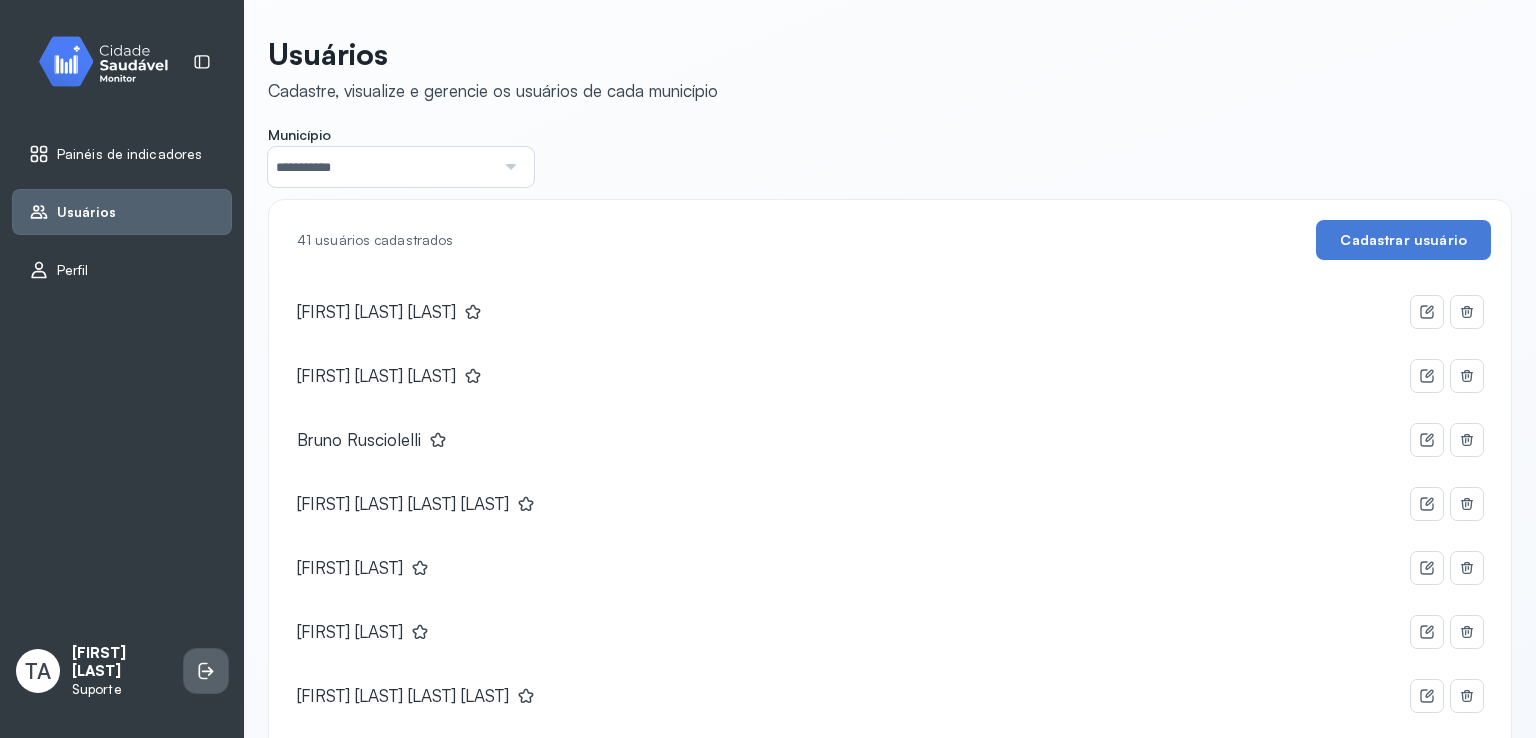 click at bounding box center [206, 671] 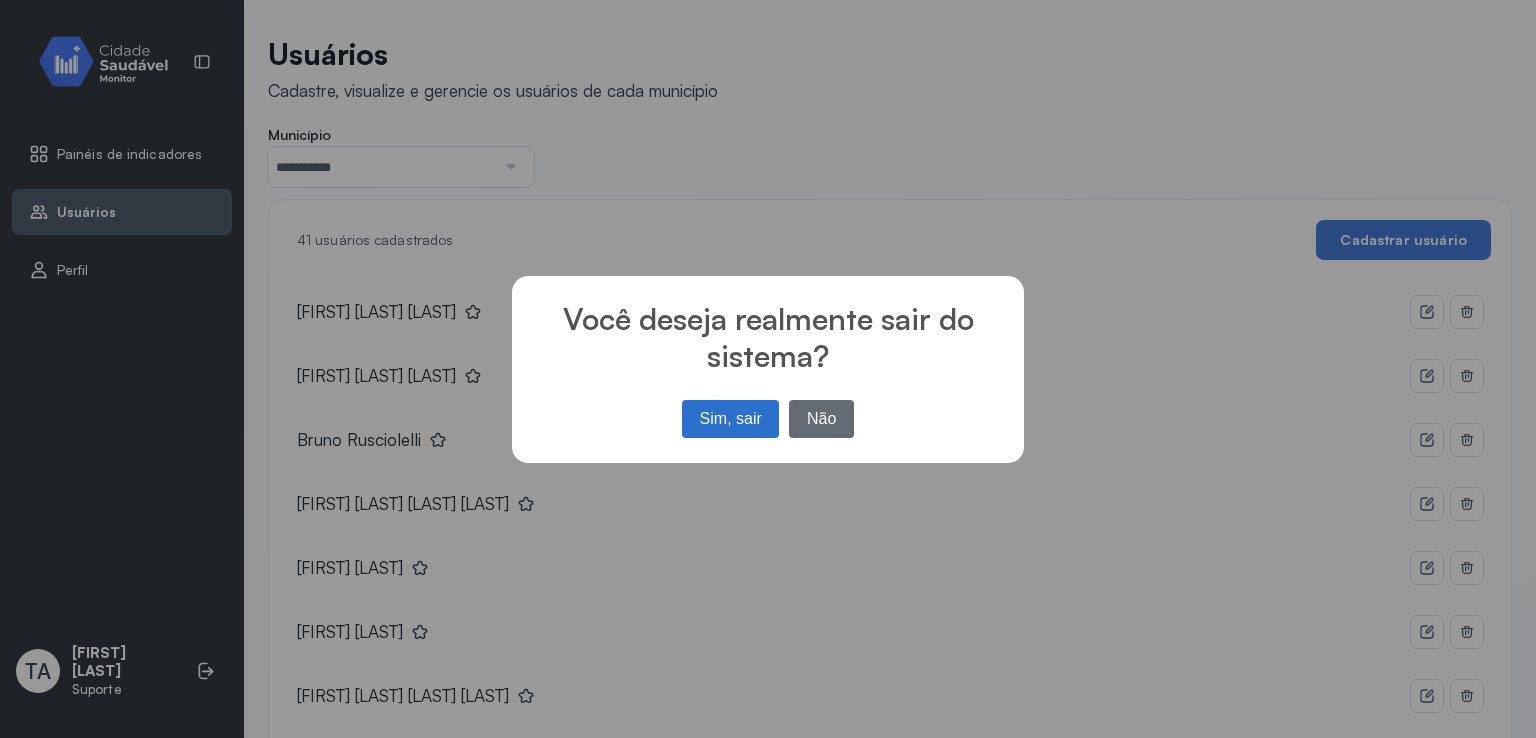 click on "Não" at bounding box center (821, 419) 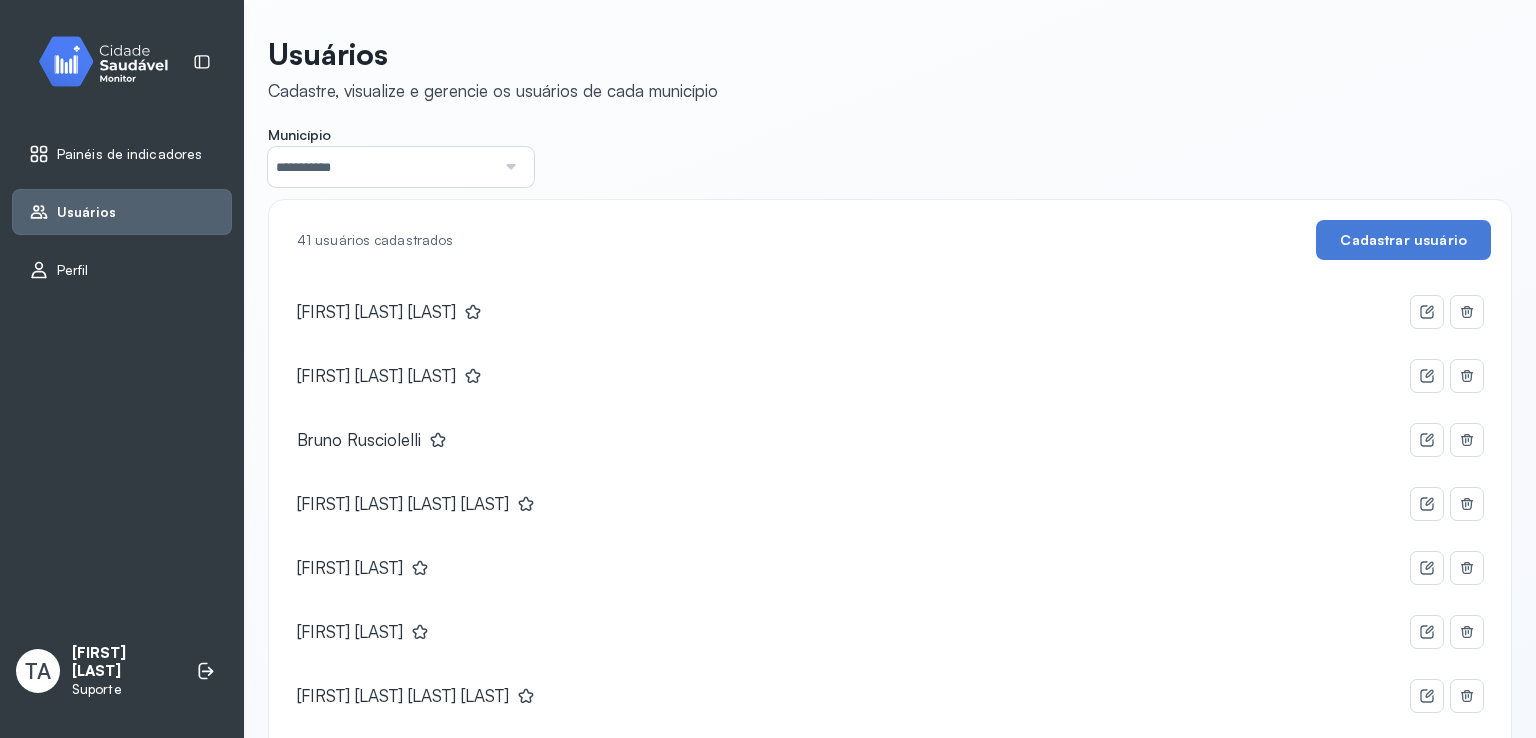 drag, startPoint x: 416, startPoint y: 139, endPoint x: 414, endPoint y: 153, distance: 14.142136 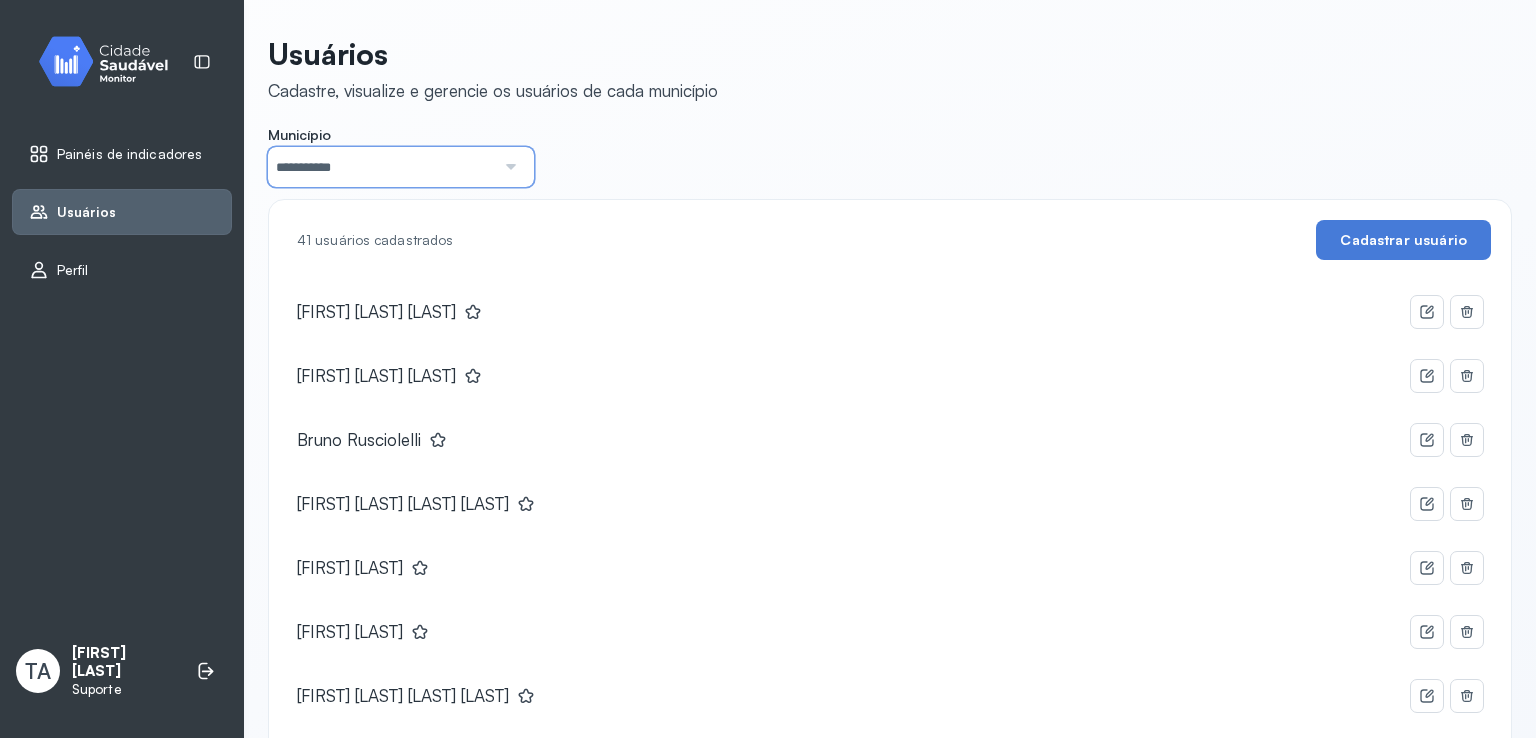 click on "**********" at bounding box center [381, 167] 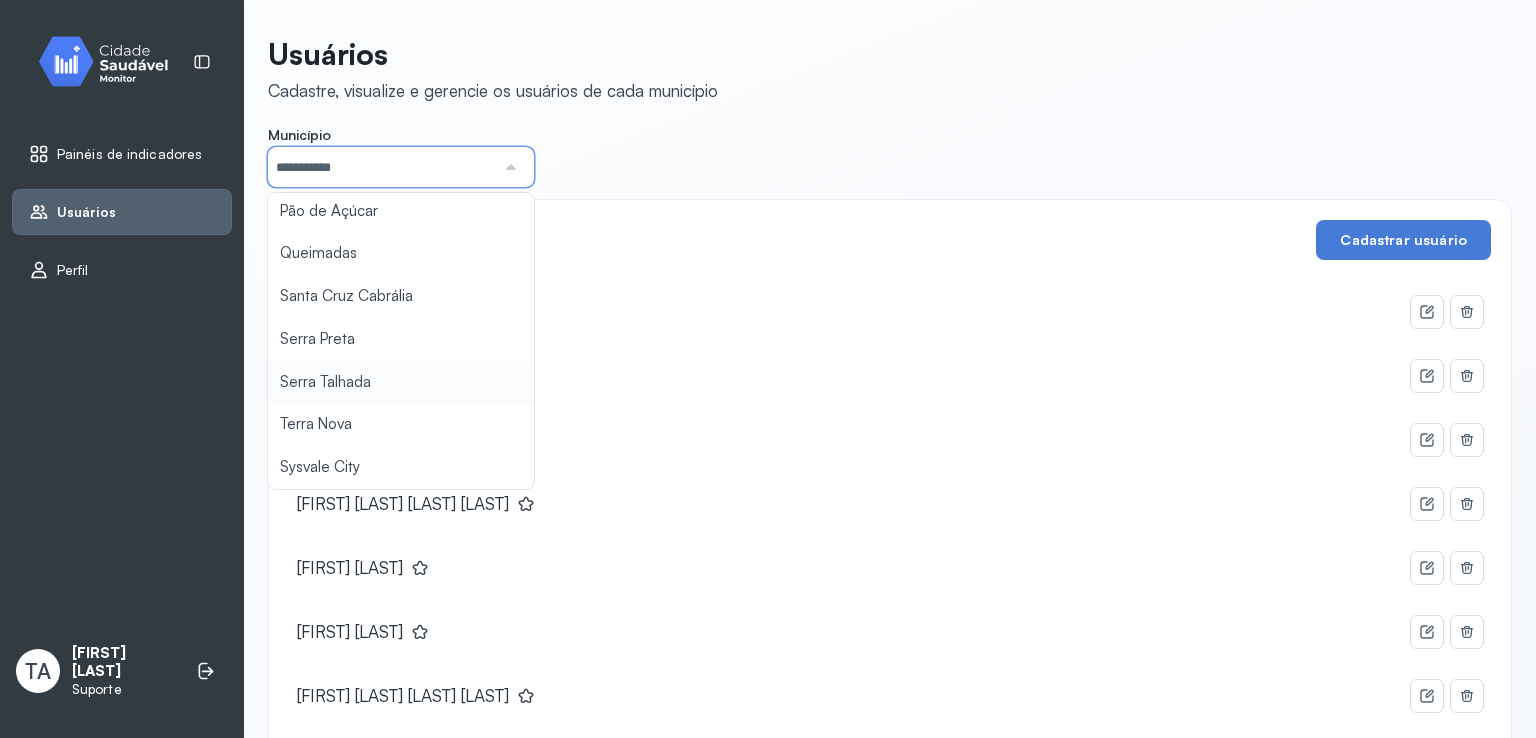 scroll, scrollTop: 844, scrollLeft: 0, axis: vertical 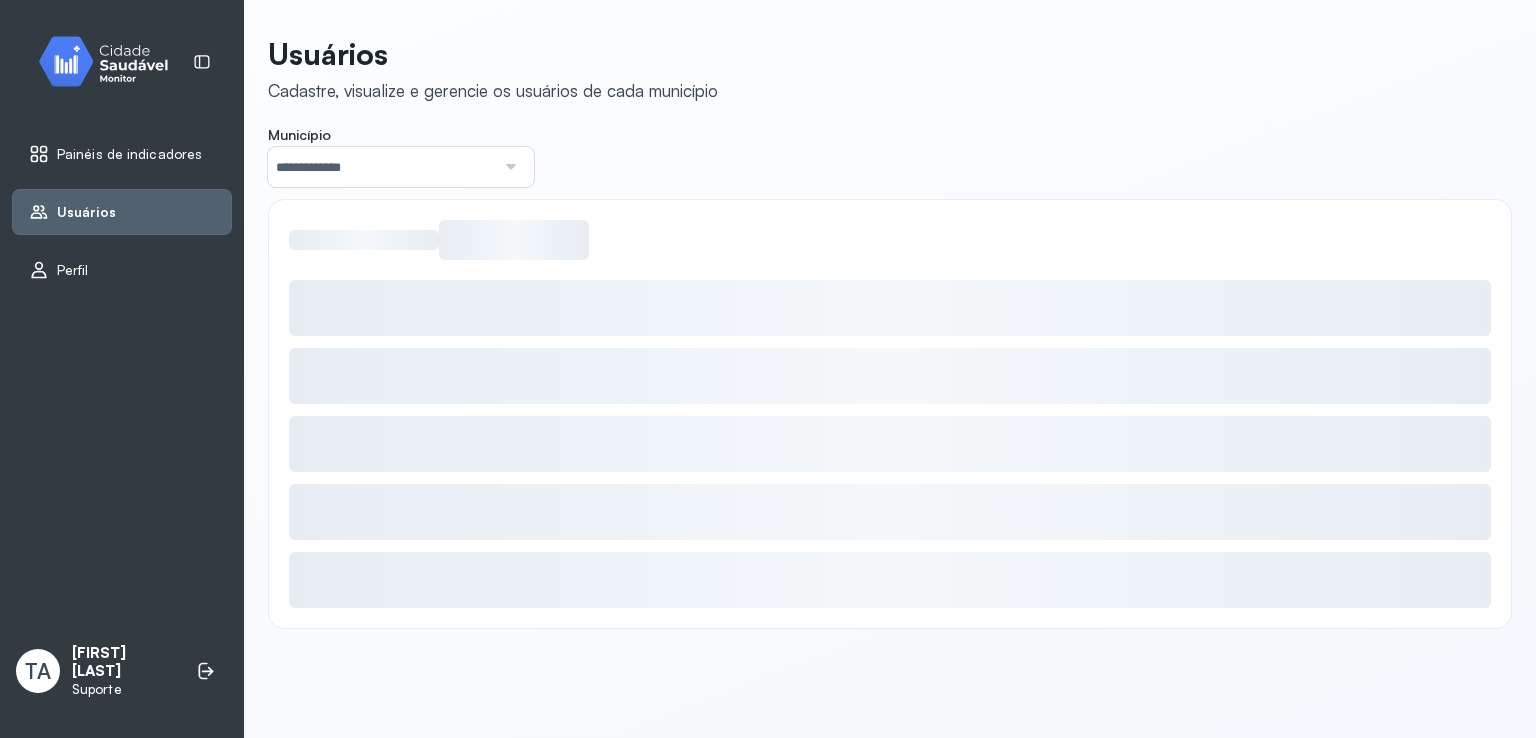 click on "[USERS] [FIRST], [FIRST] e [FIRST] os [FIRST] de cada [LAST] [LAST] [CITY] [CITY] [CITY] [CITY] [CITY] [CITY] [CITY] [CITY] [CITY] [CITY] [CITY] [CITY] [CITY] [CITY] [CITY] [CITY] [CITY] [CITY] [CITY] [CITY] [CITY] [CITY] [CITY]" 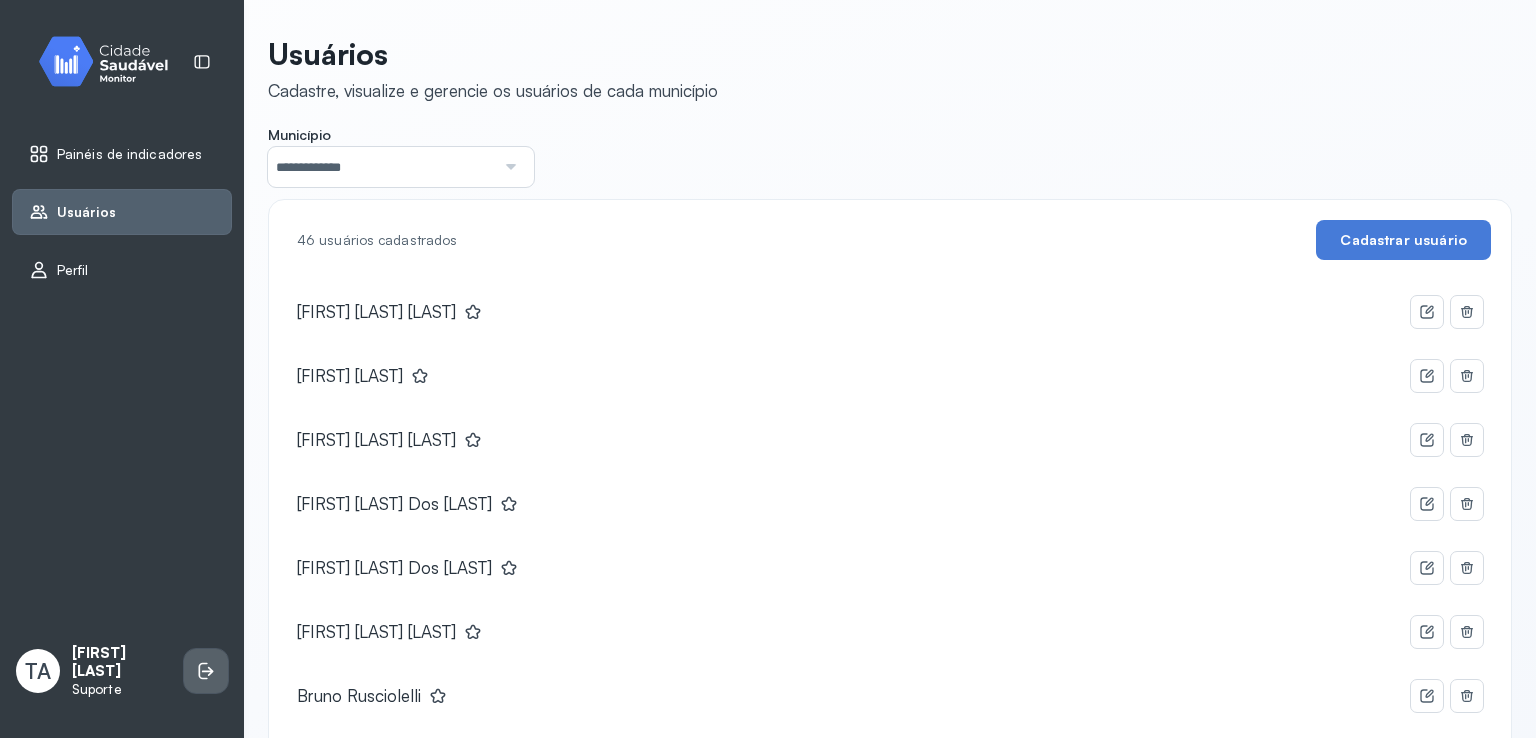 click at bounding box center (206, 671) 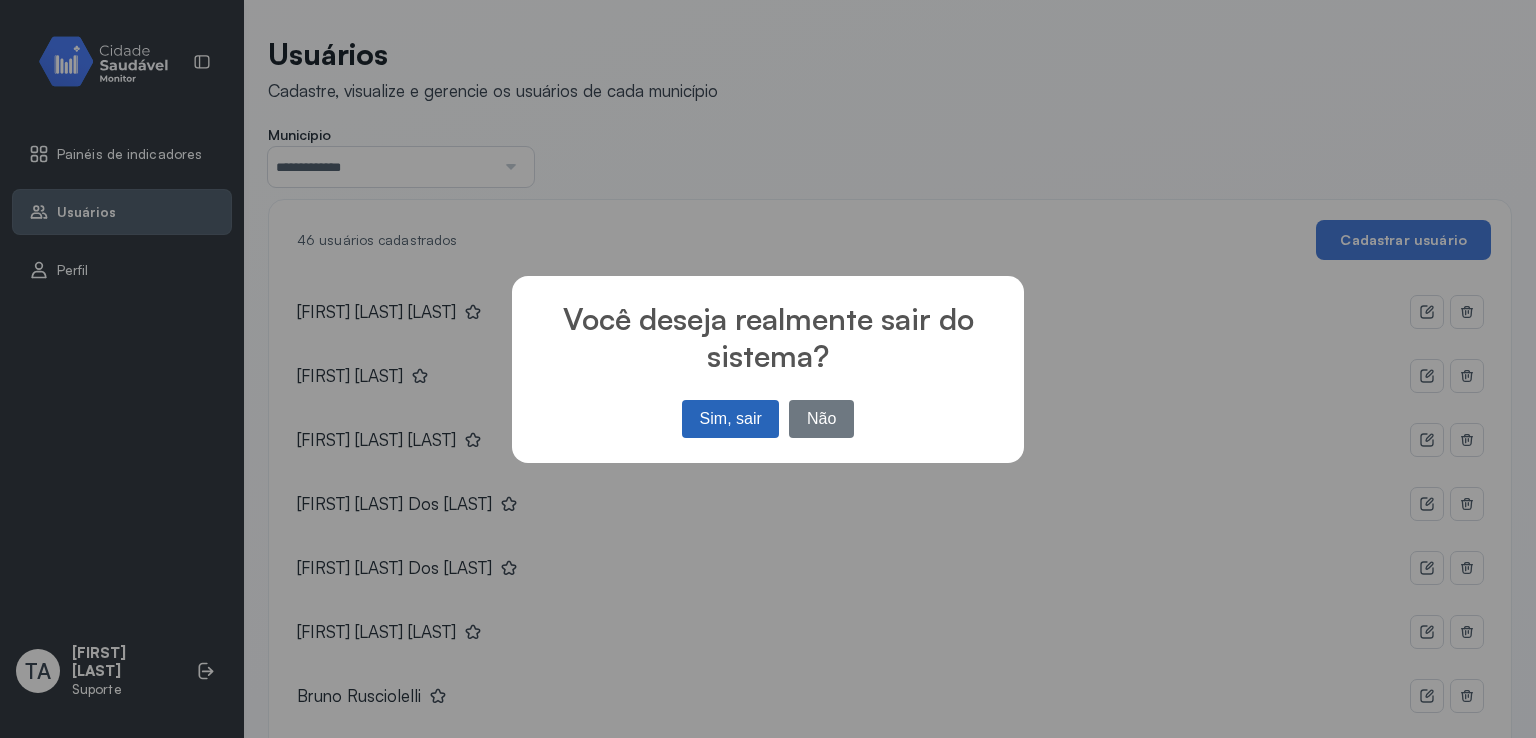 click on "Sim, sair" at bounding box center (730, 419) 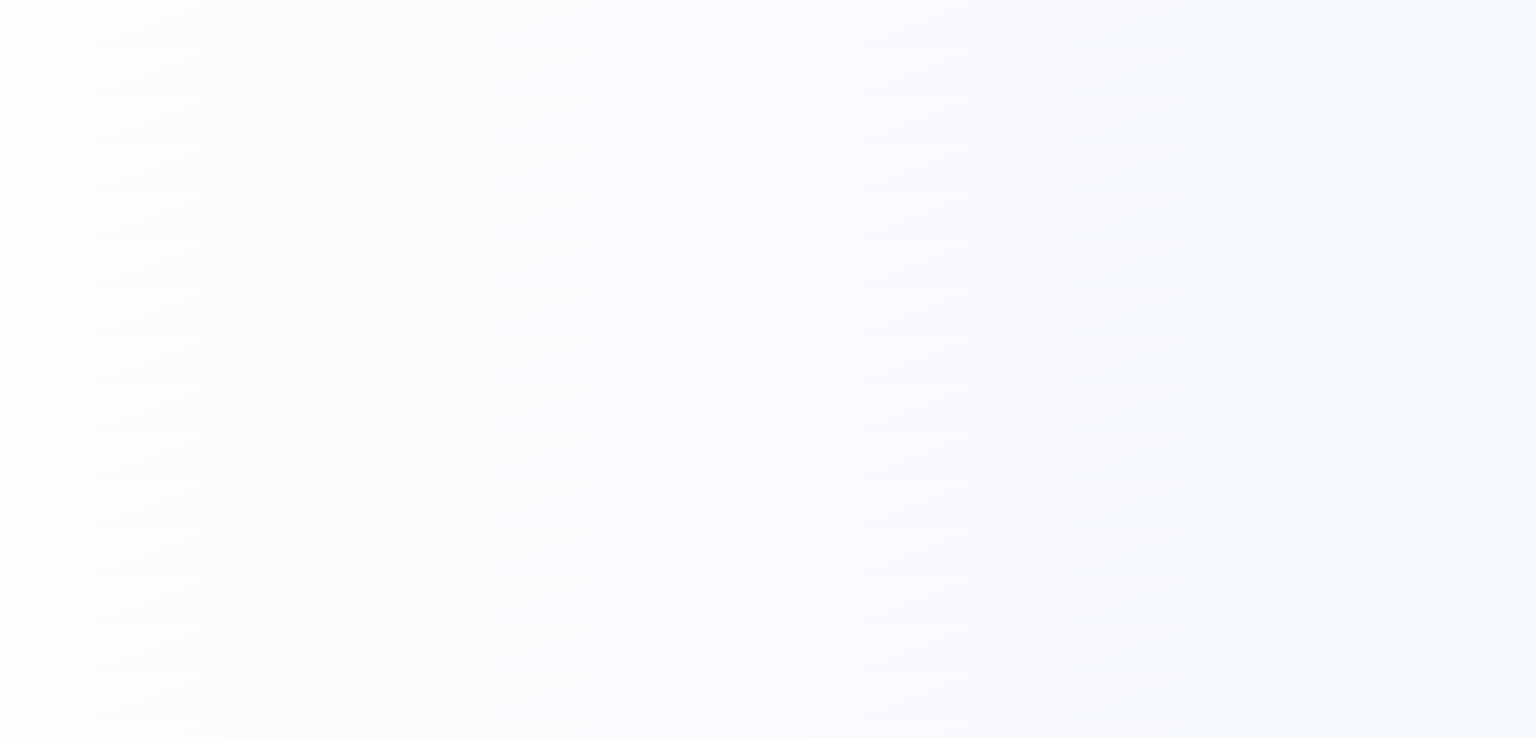 scroll, scrollTop: 0, scrollLeft: 0, axis: both 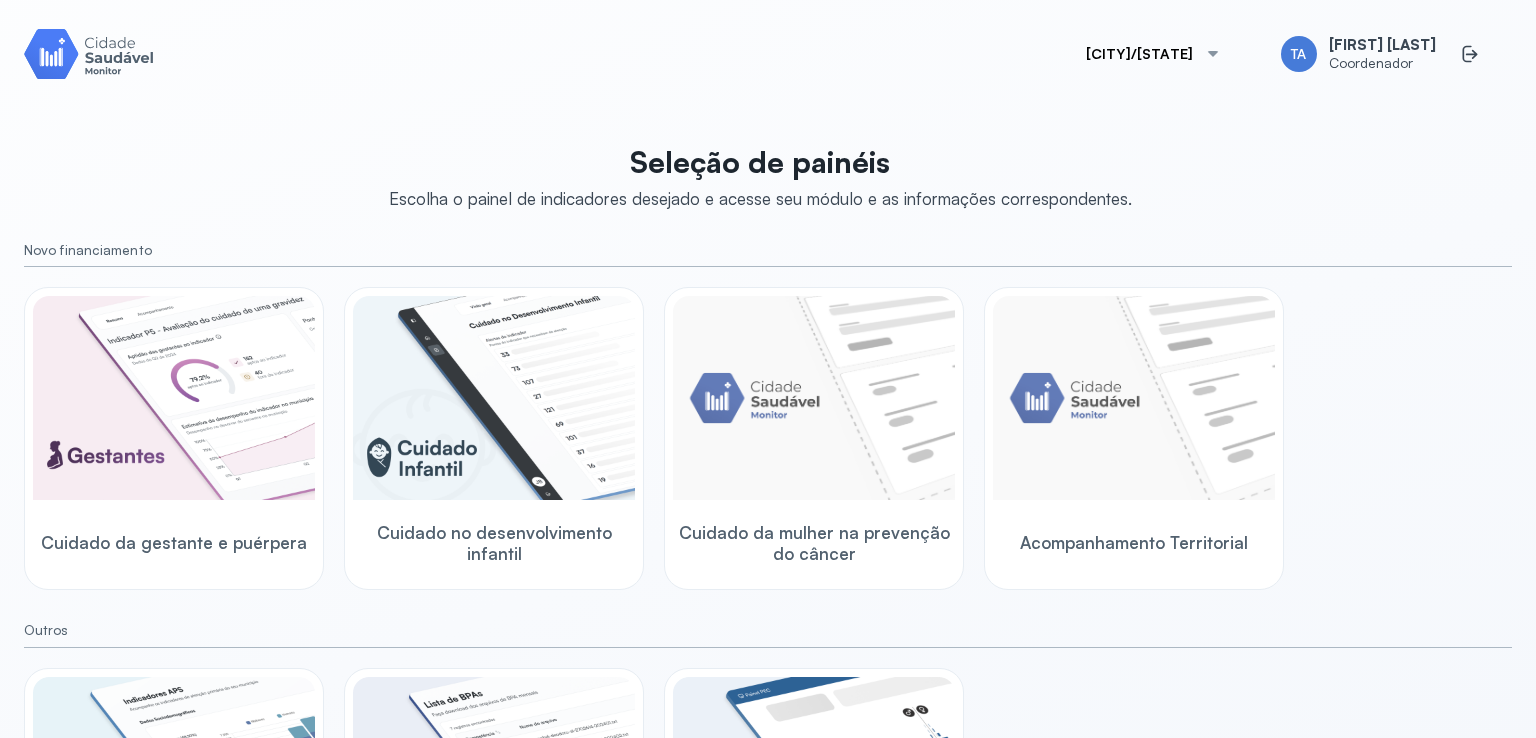 click on "[CITY]/[STATE] [CITY] [FIRST] [LAST] [ROLE]" at bounding box center [1287, 54] 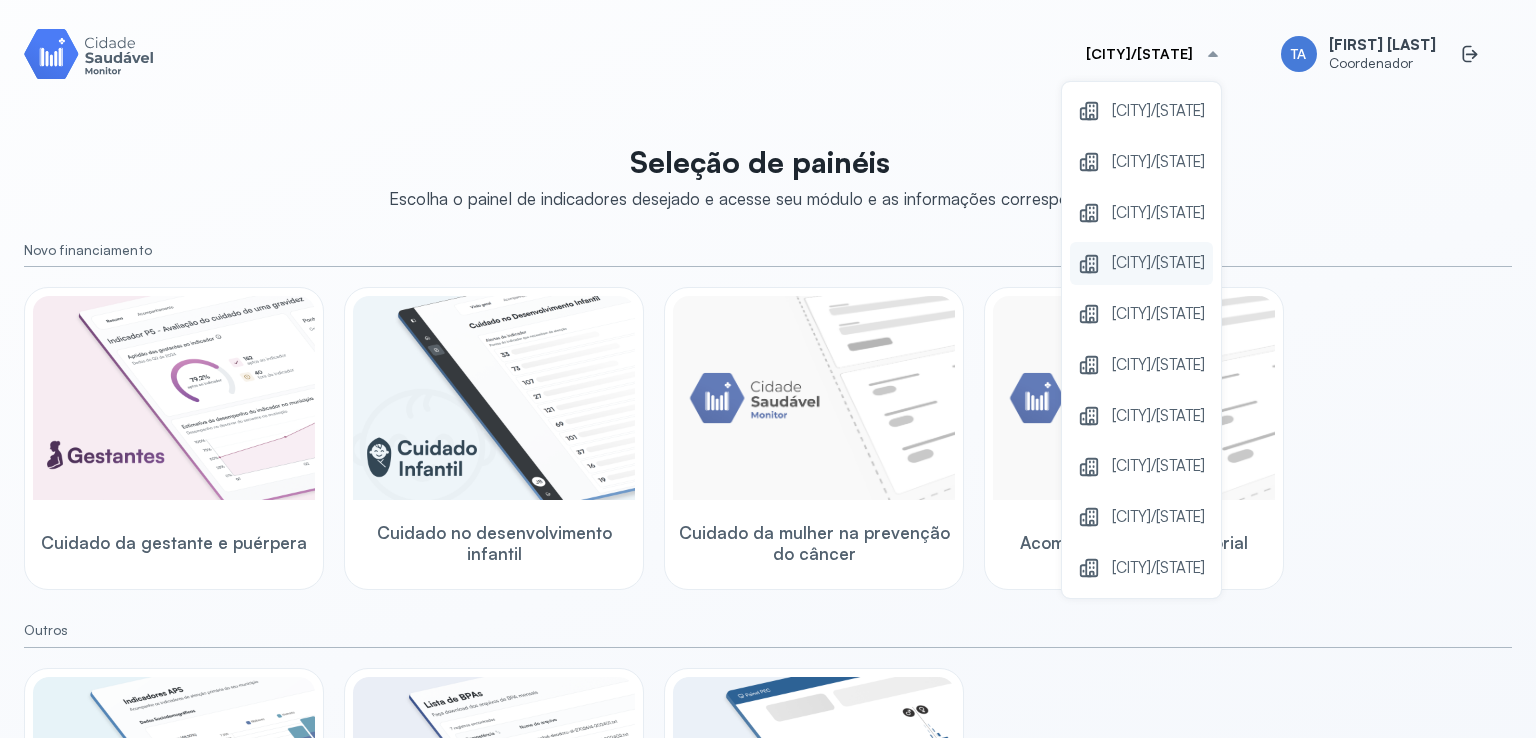 click on "[CITY]/[STATE]" at bounding box center [1158, 263] 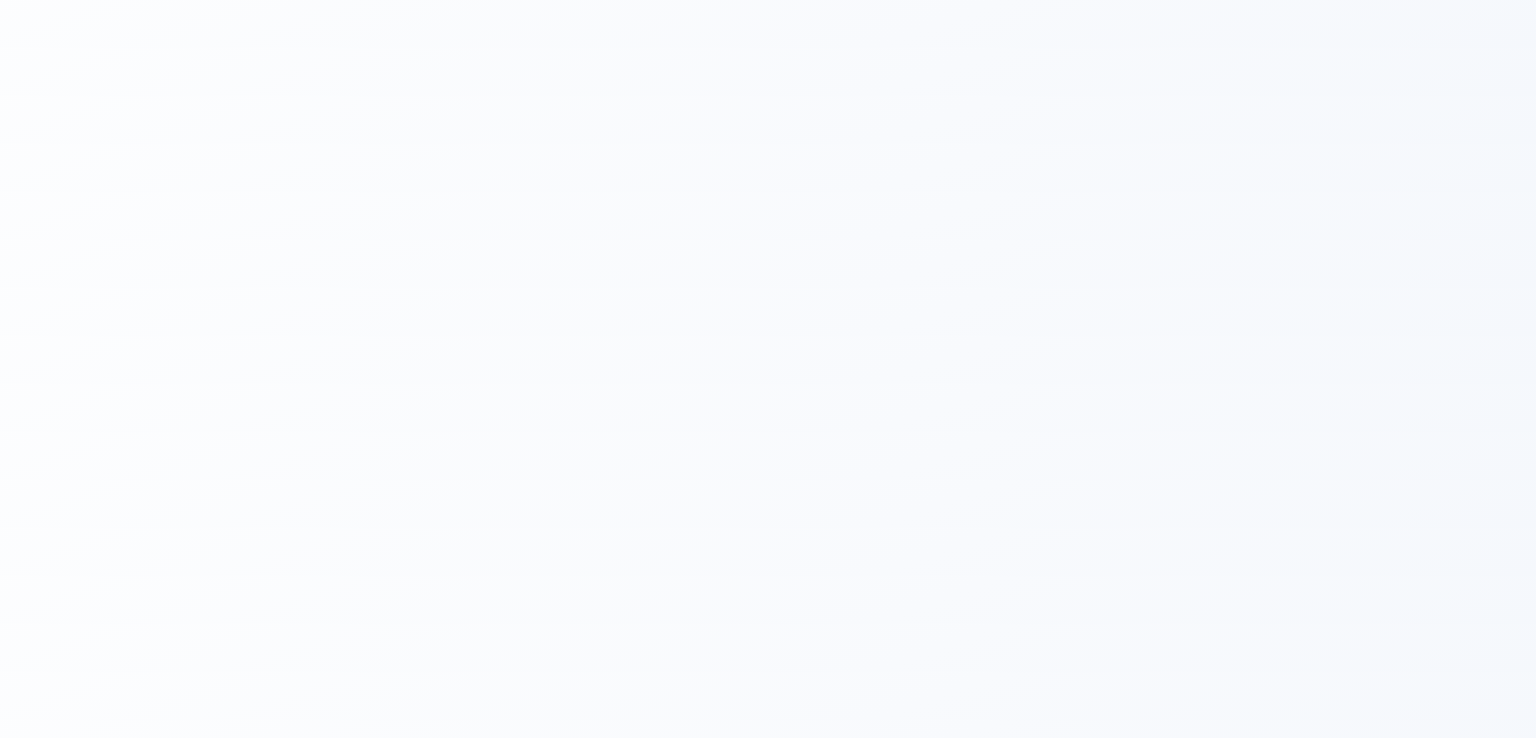 scroll, scrollTop: 0, scrollLeft: 0, axis: both 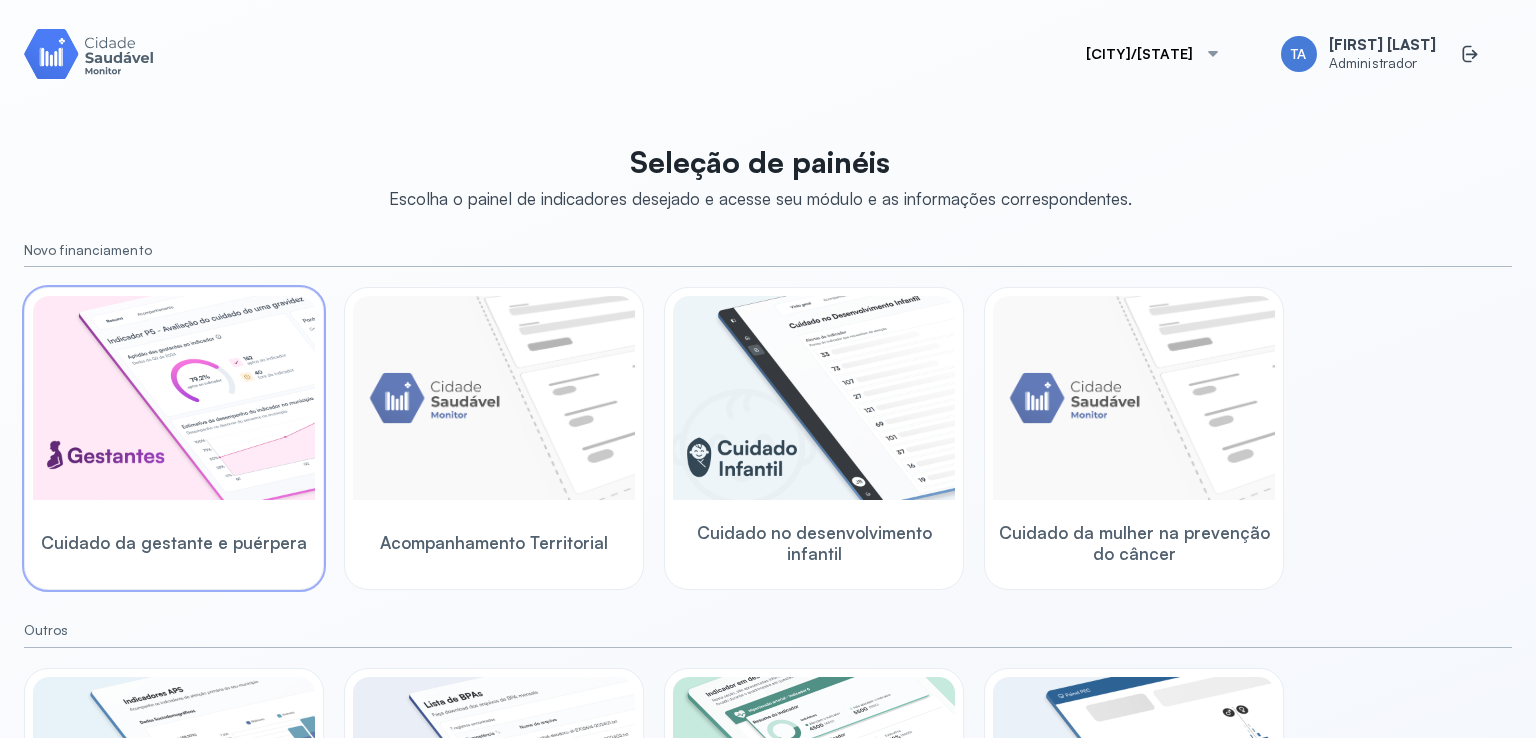 click on "Cuidado da gestante e puérpera" at bounding box center (174, 542) 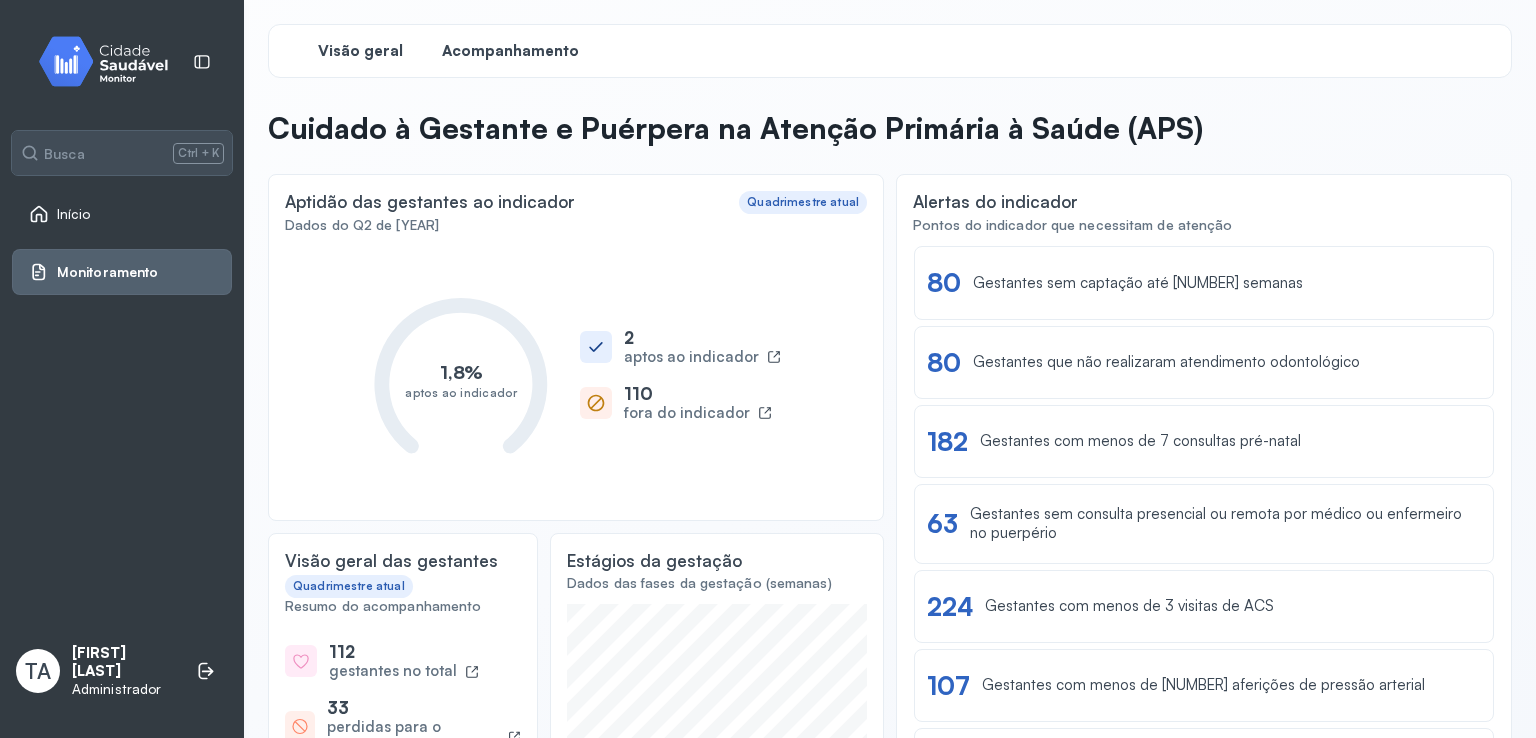 click on "Acompanhamento" 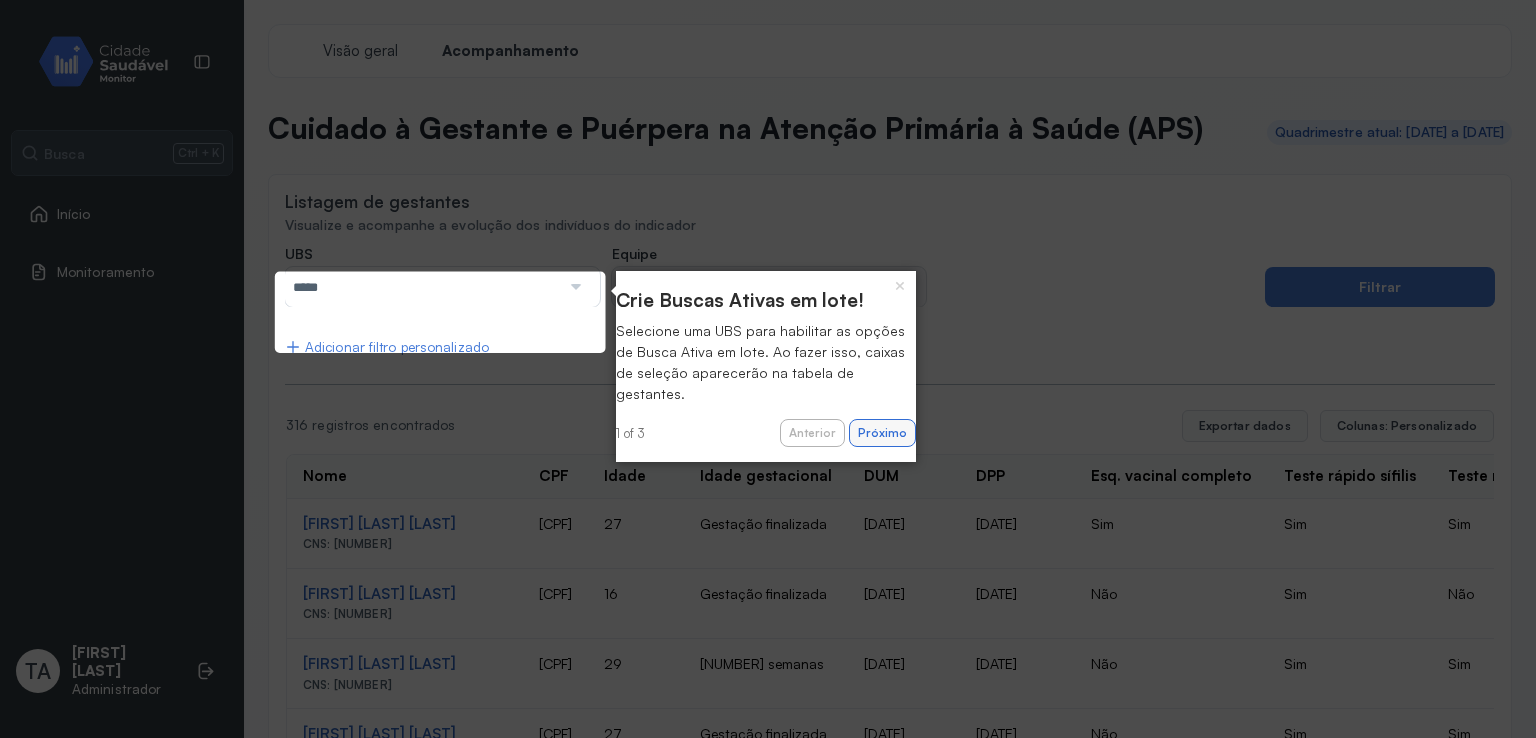 click on "Próximo" at bounding box center [882, 433] 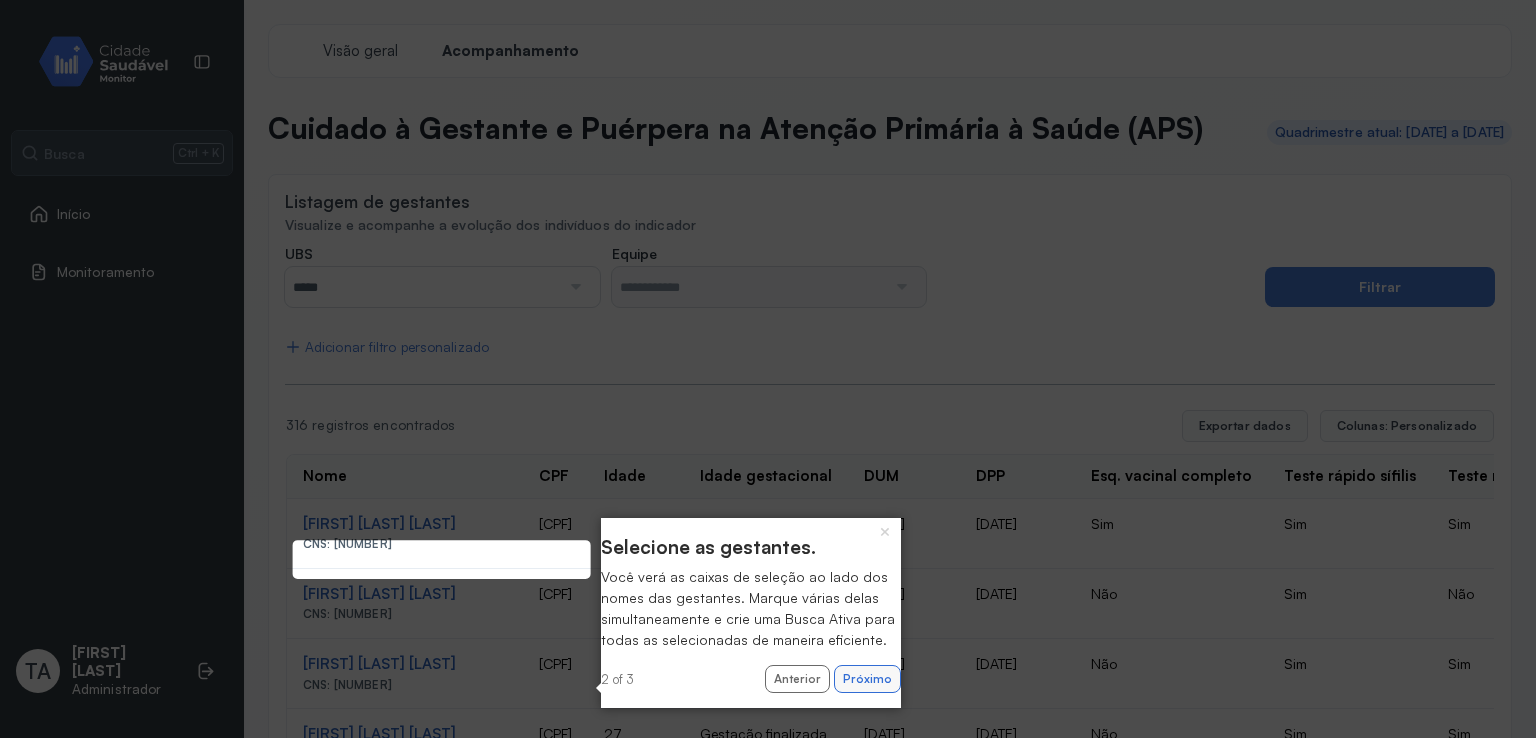 click on "Próximo" at bounding box center (867, 679) 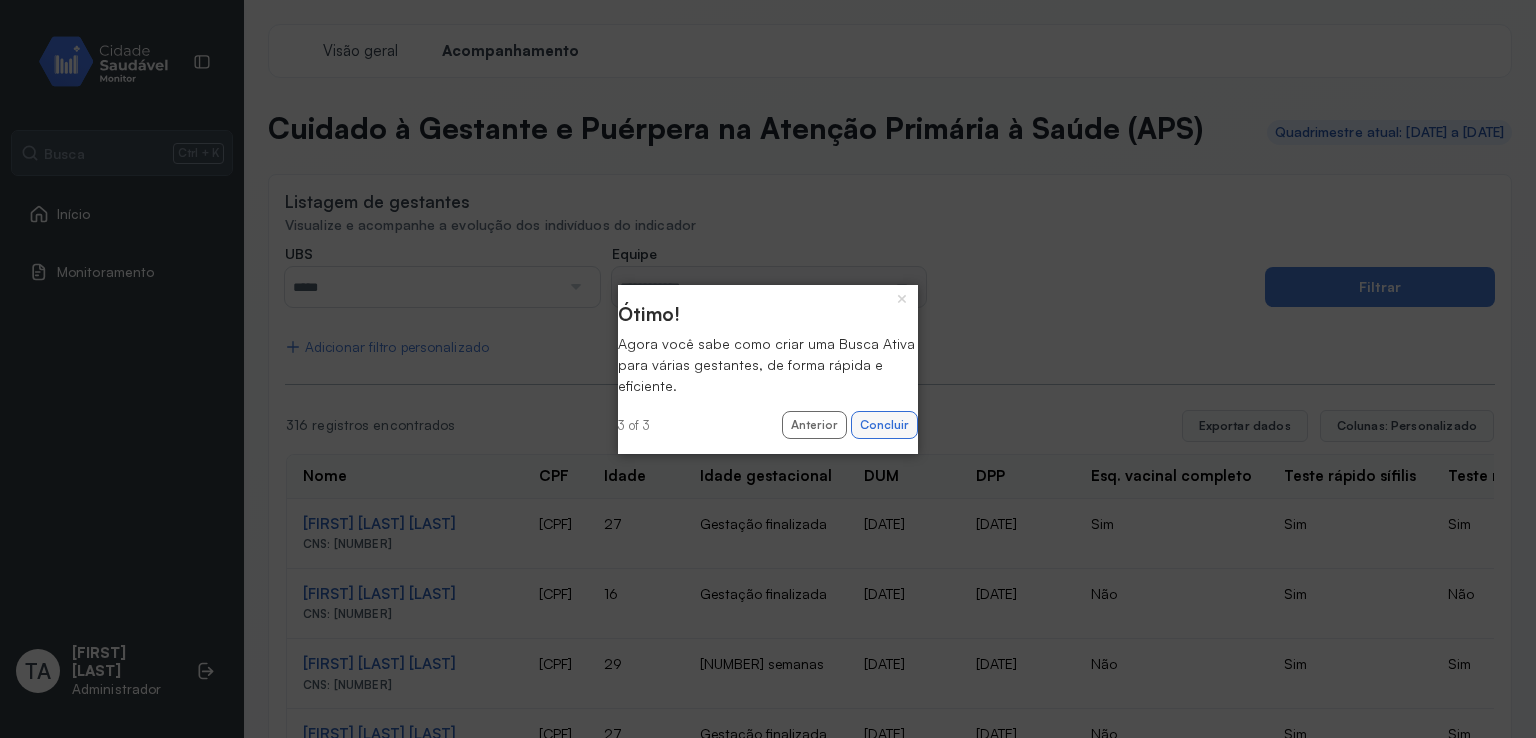 click on "Concluir" at bounding box center (884, 425) 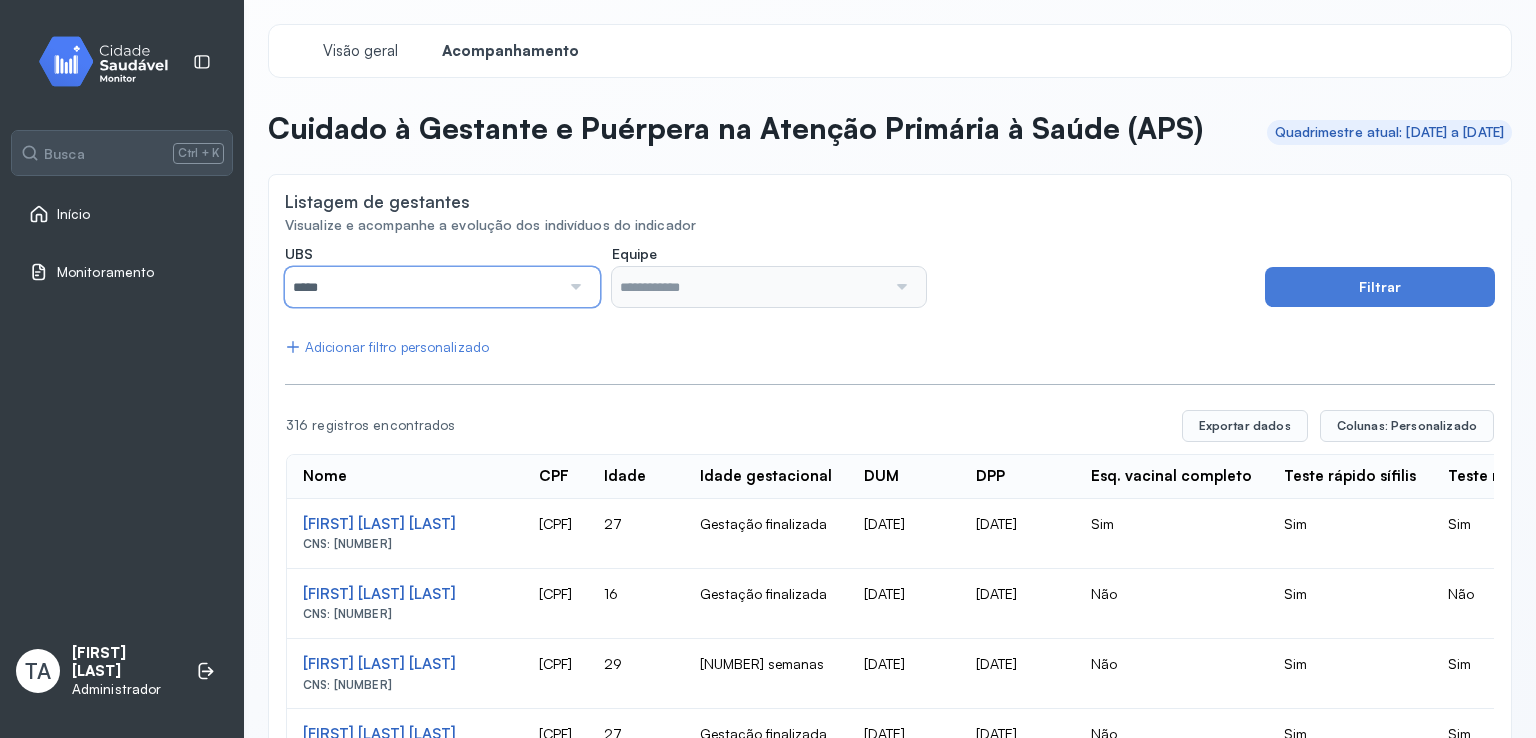 click on "*****" at bounding box center [422, 287] 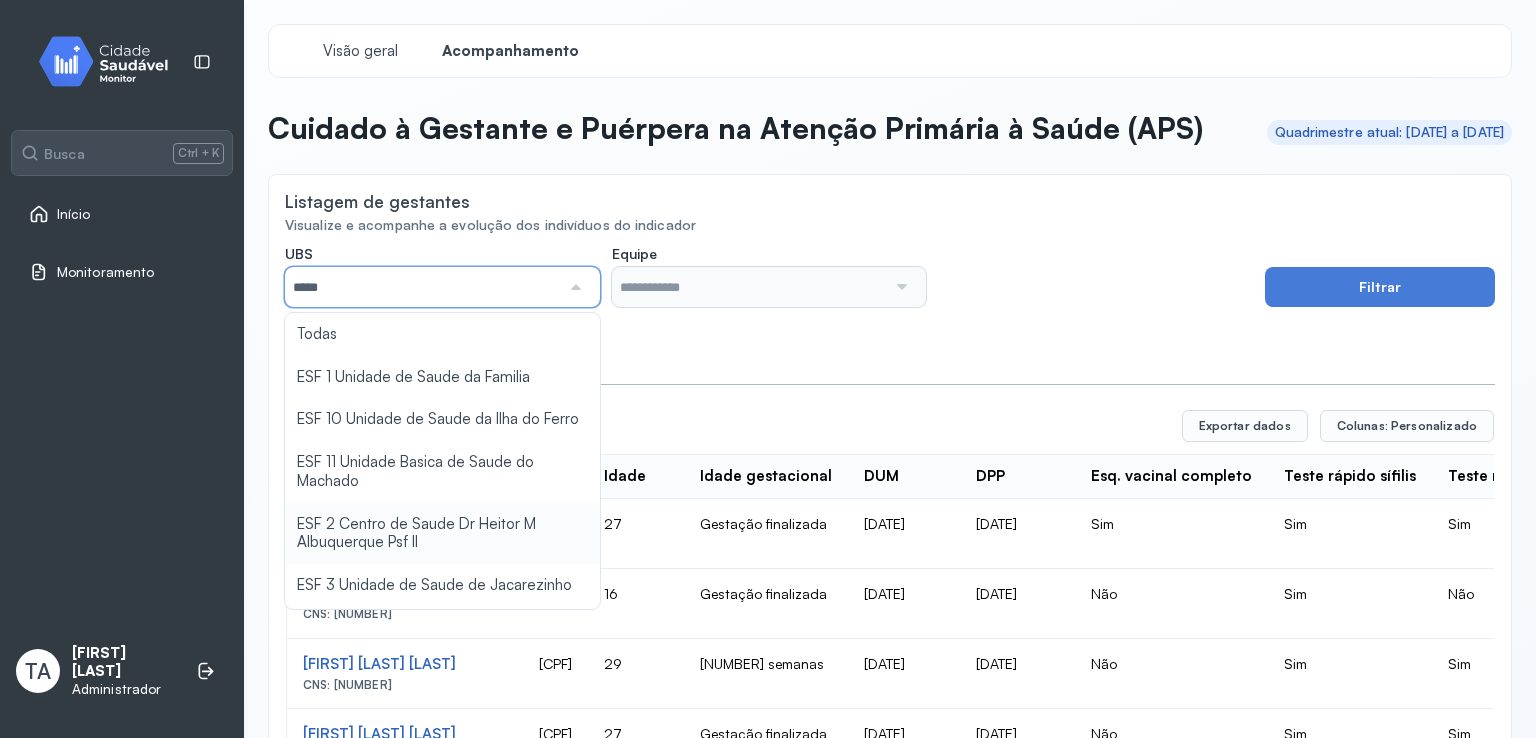 type on "*****" 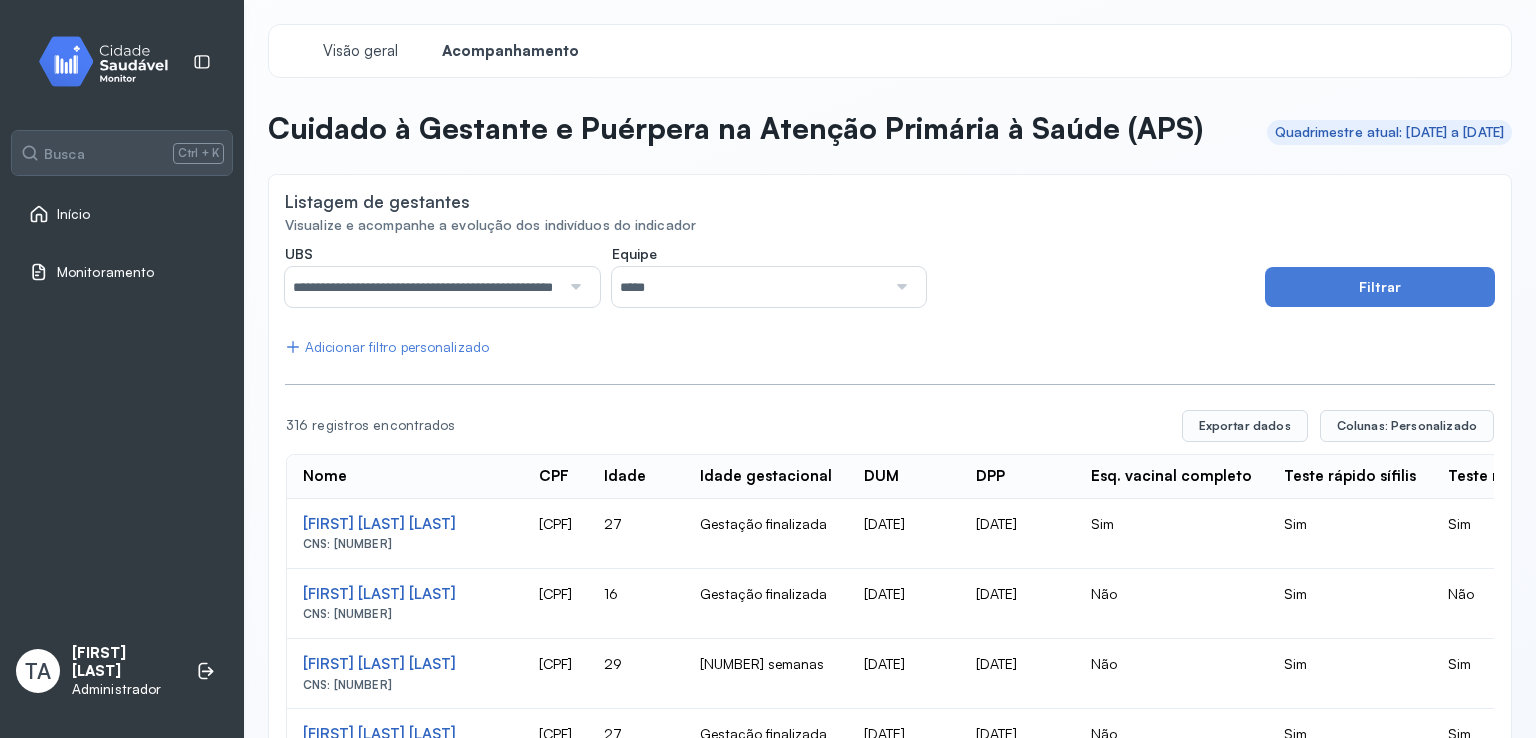 click on "**********" 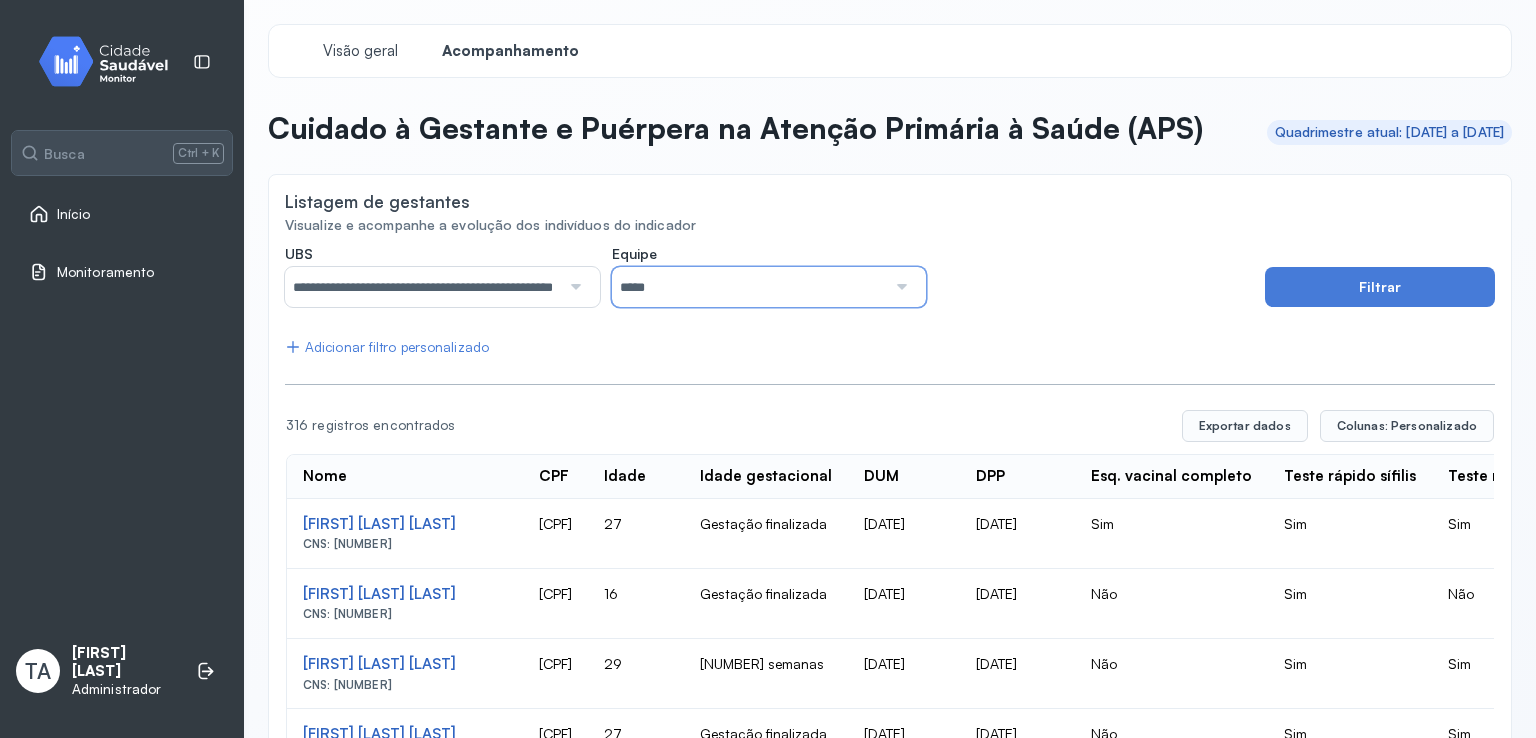 click on "*****" at bounding box center (749, 287) 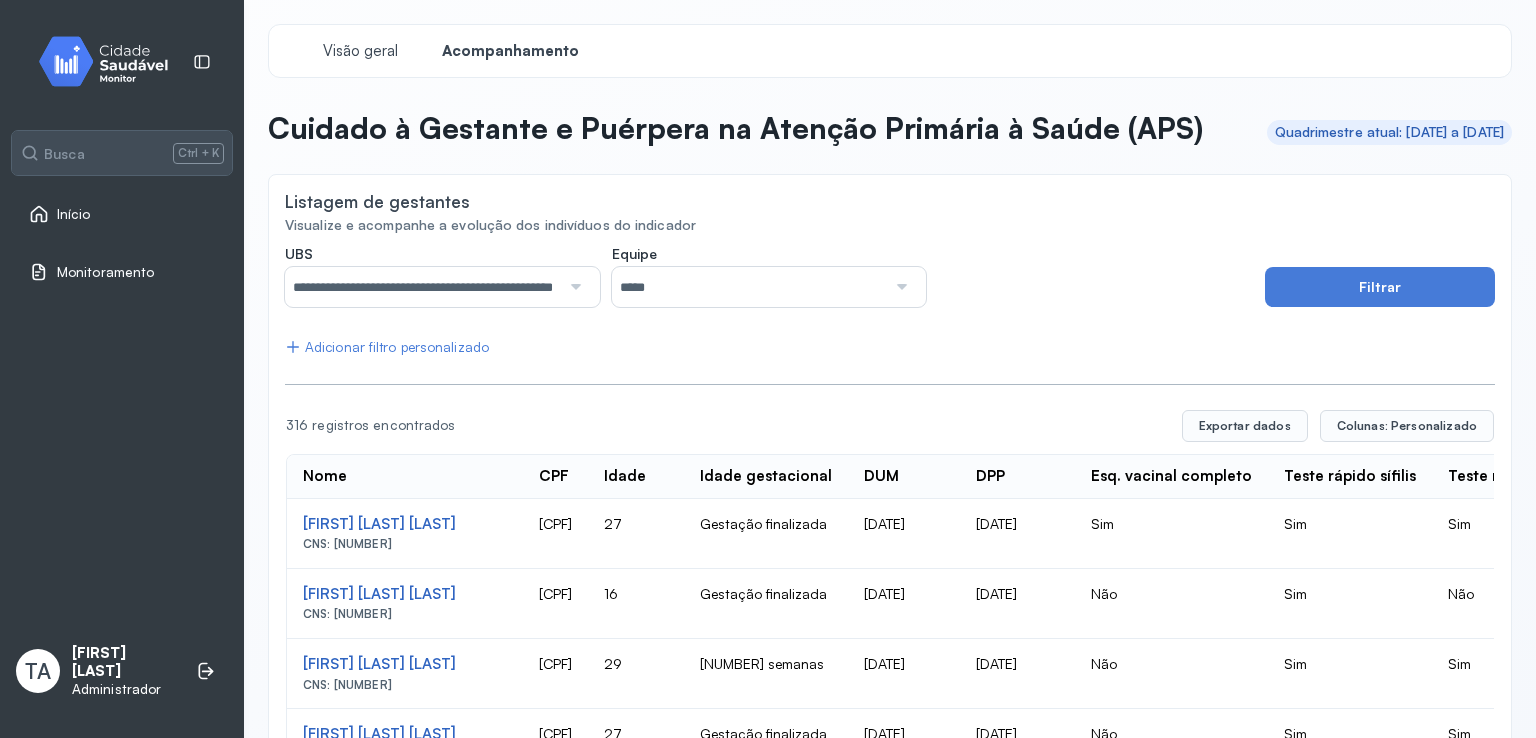 click on "*****" at bounding box center [749, 287] 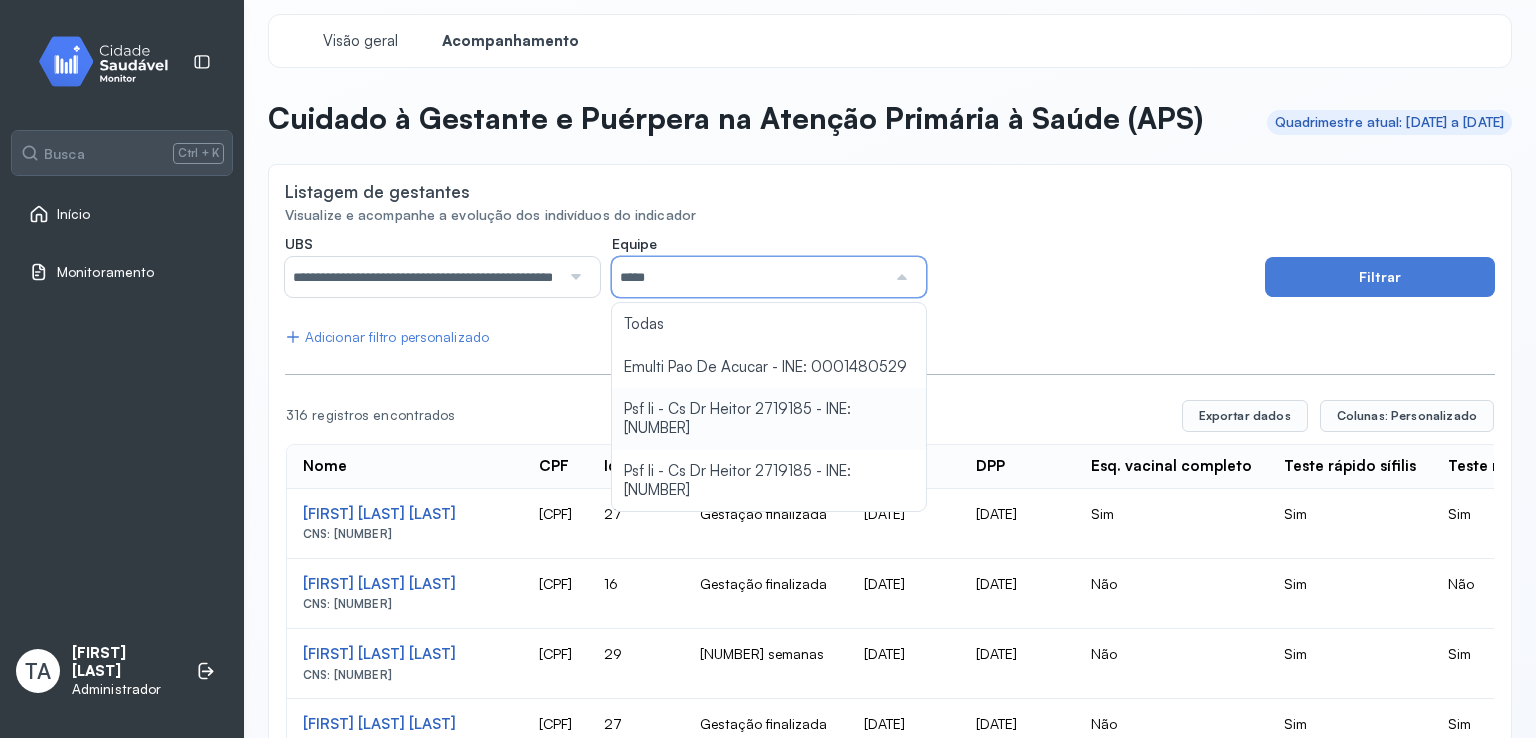 scroll, scrollTop: 0, scrollLeft: 0, axis: both 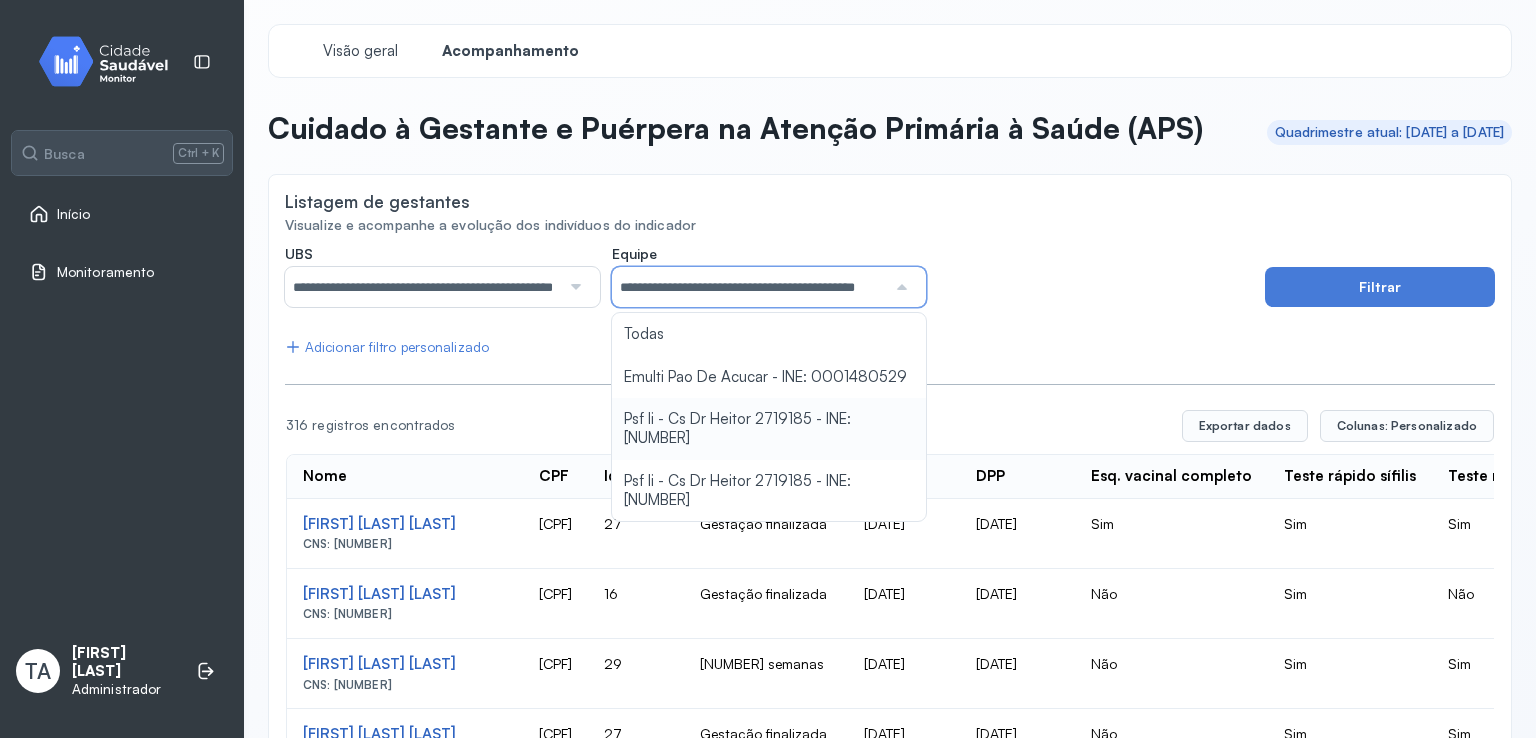 click on "**********" 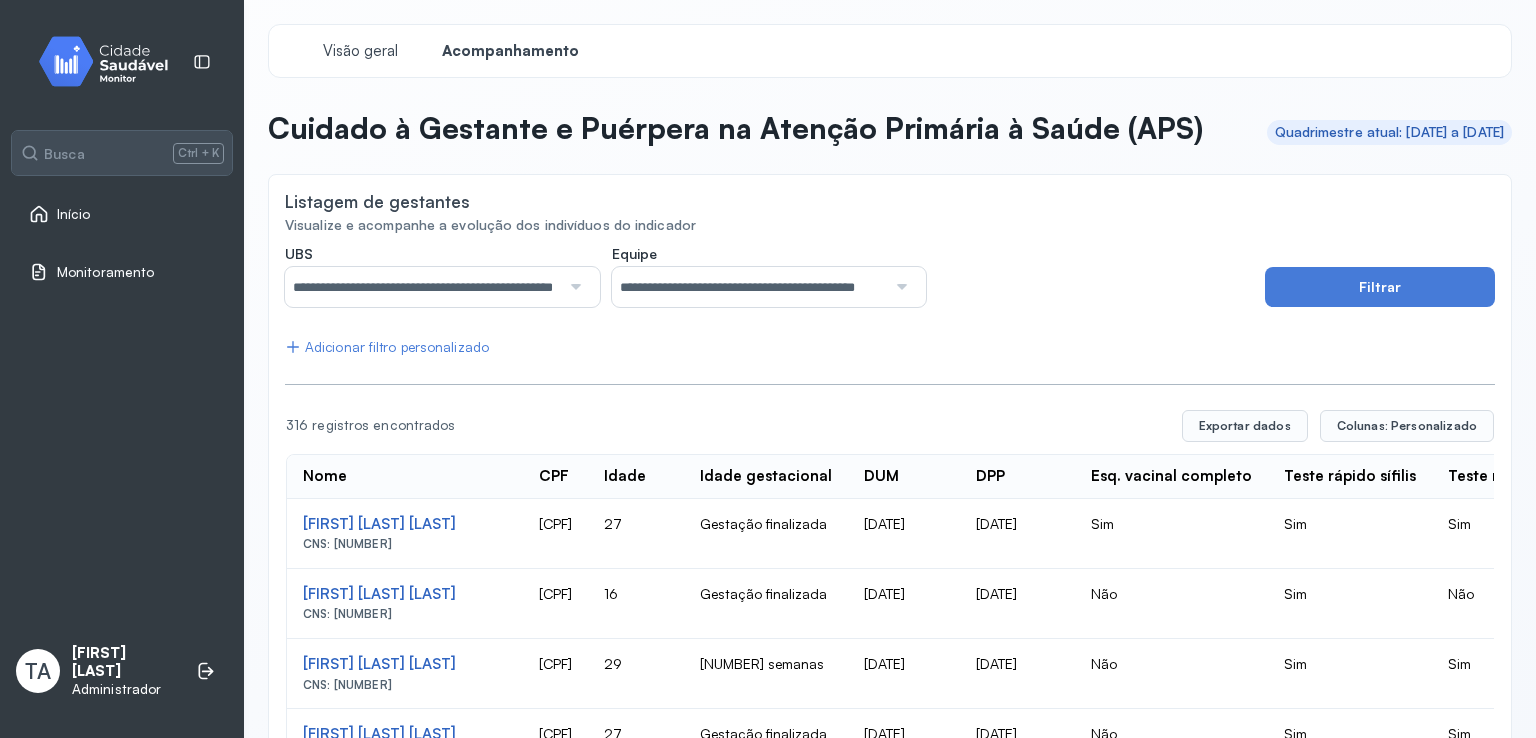 click on "Adicionar filtro personalizado" 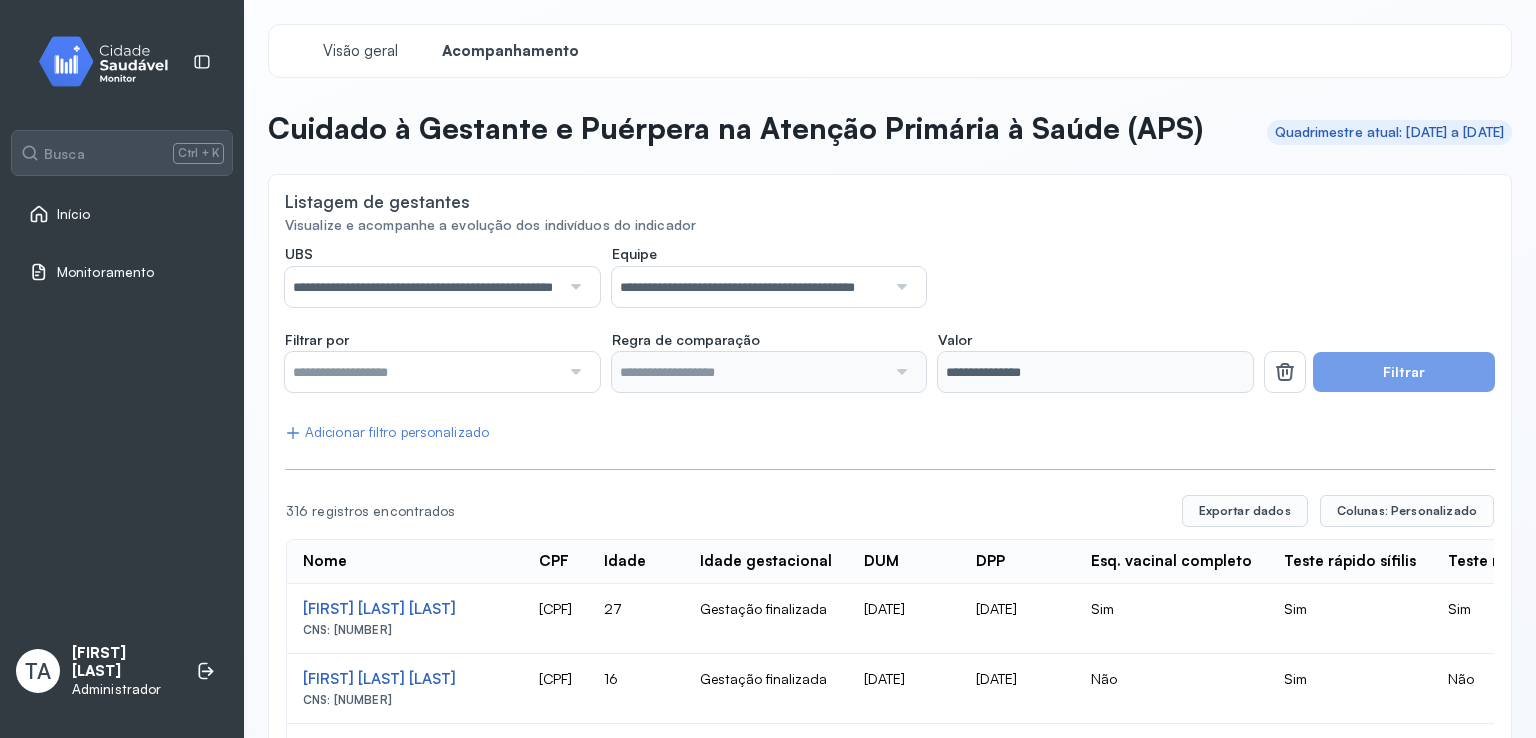 click at bounding box center [422, 372] 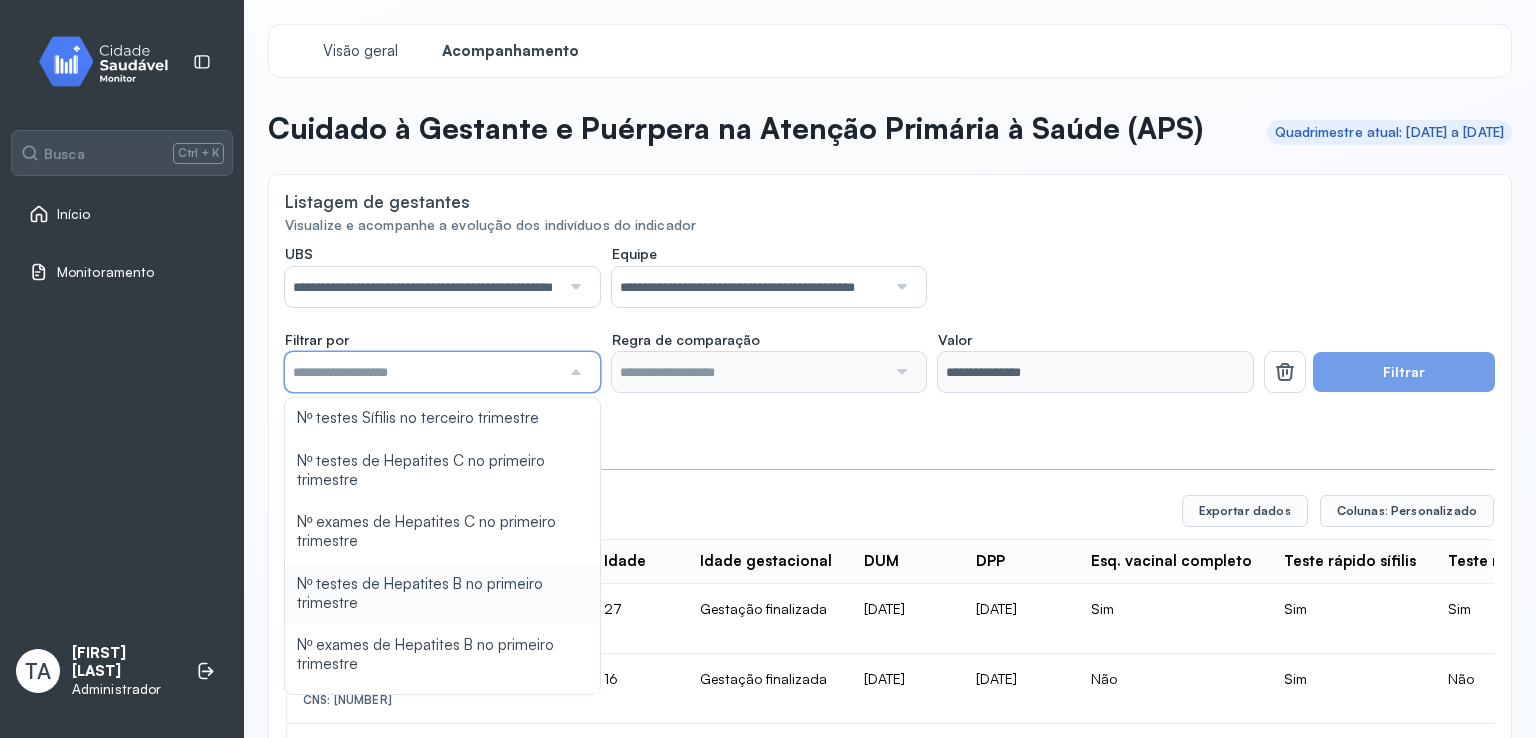 scroll, scrollTop: 900, scrollLeft: 0, axis: vertical 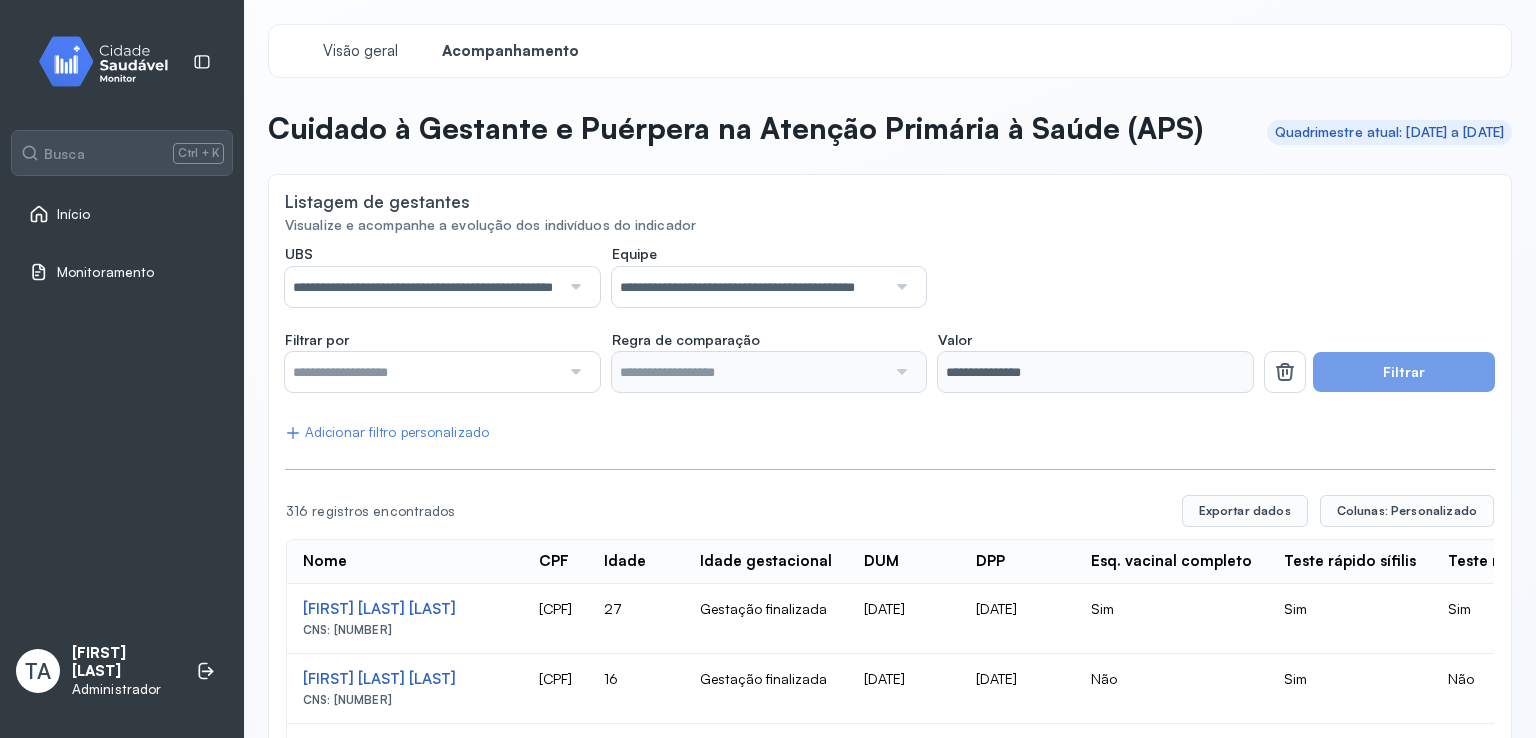 click at bounding box center [422, 372] 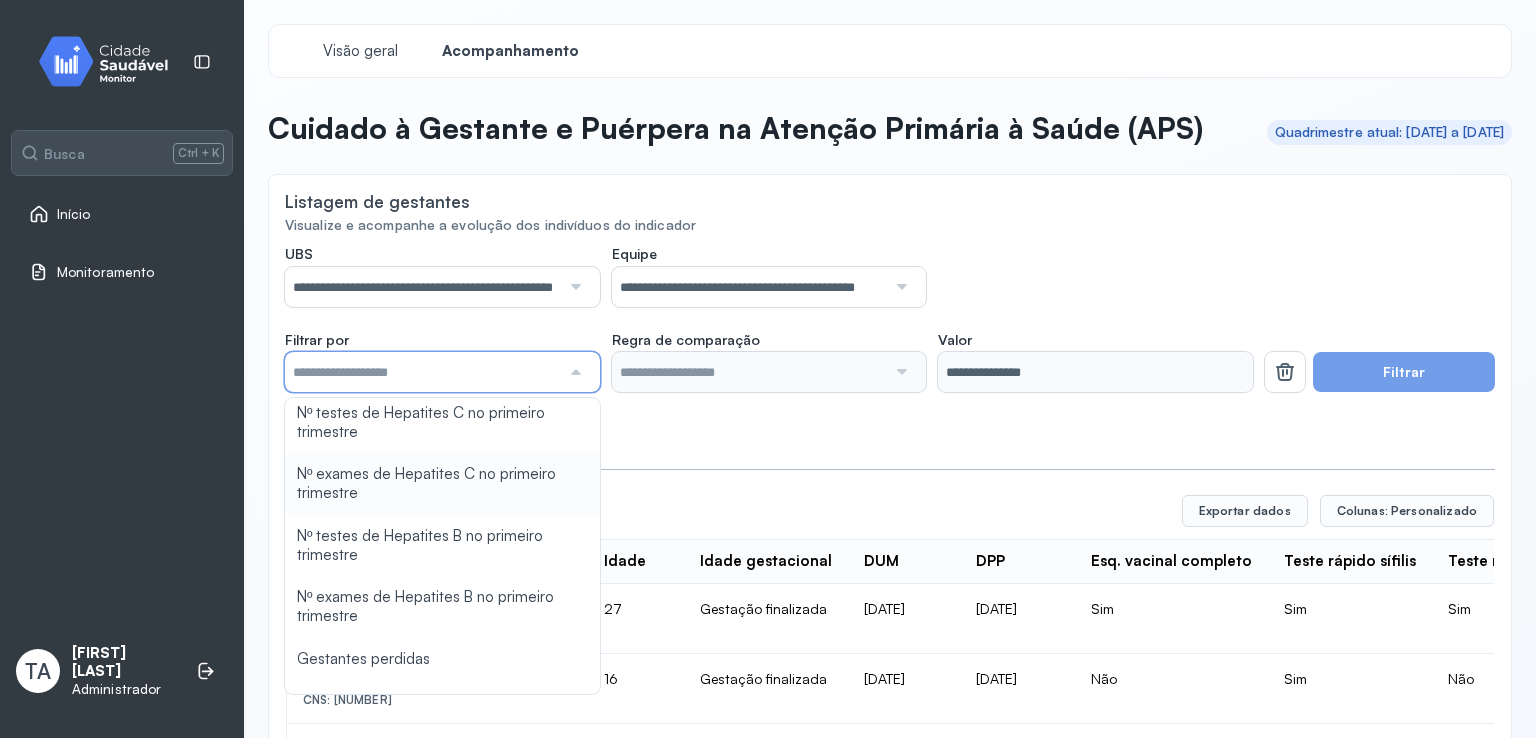 scroll, scrollTop: 900, scrollLeft: 0, axis: vertical 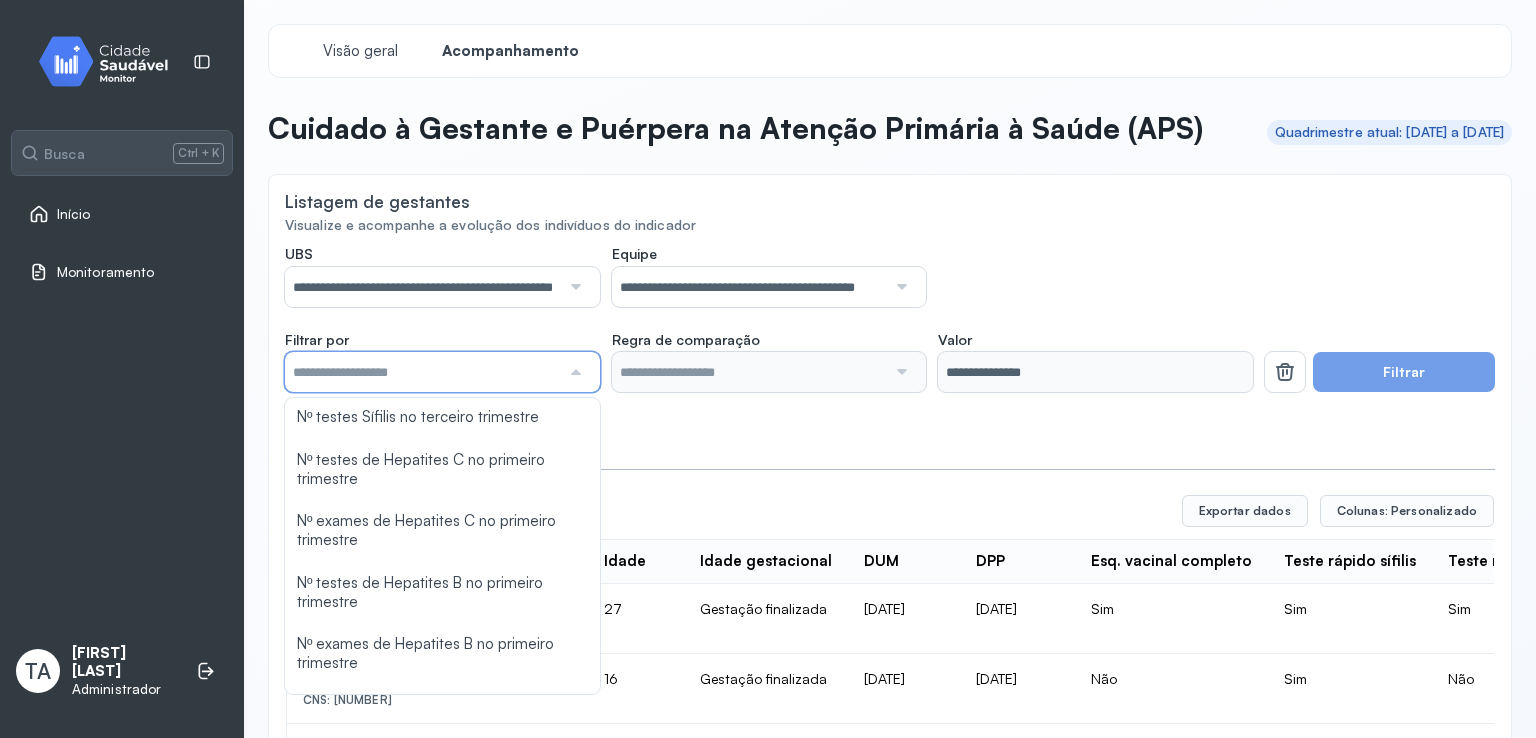 click on "**********" at bounding box center (749, 287) 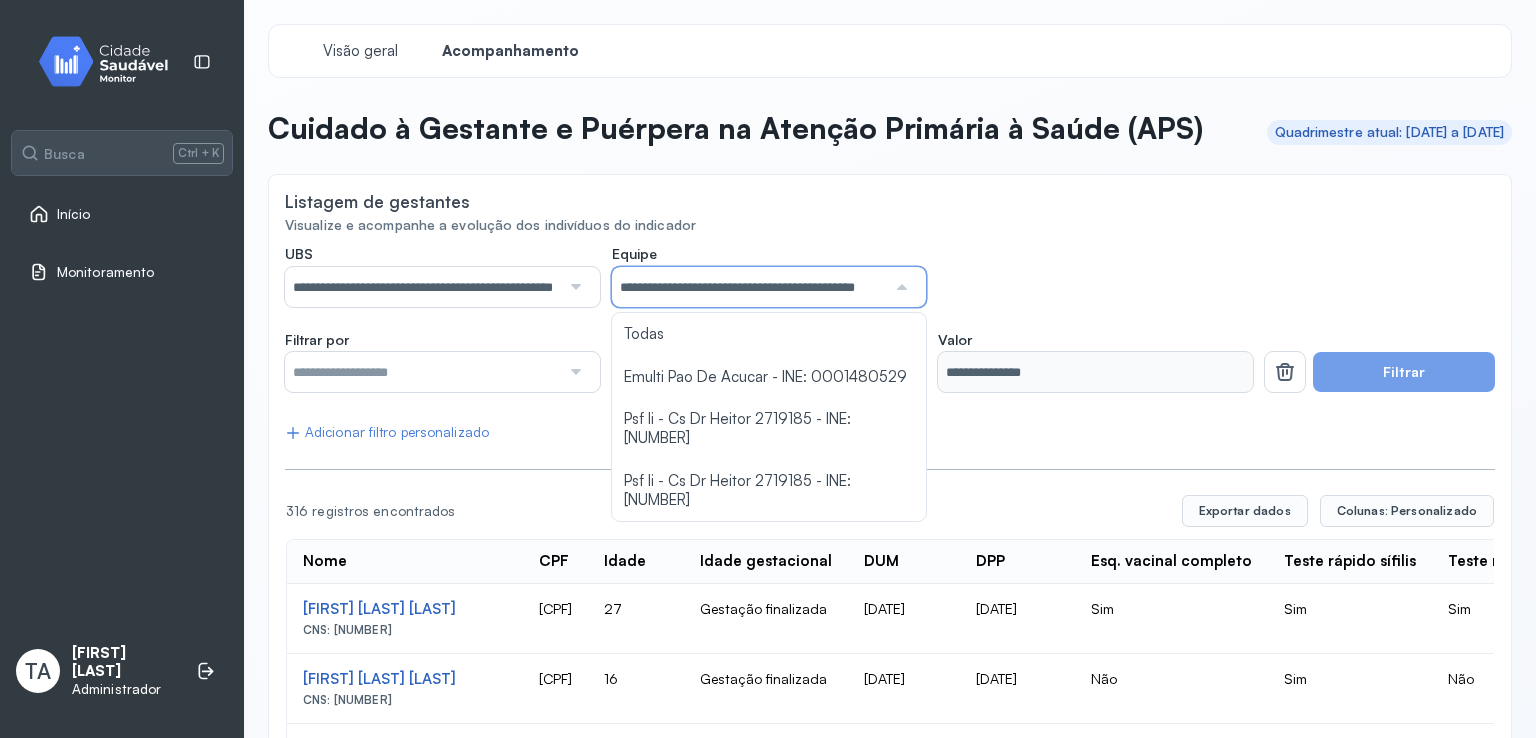click on "**********" at bounding box center (769, 276) 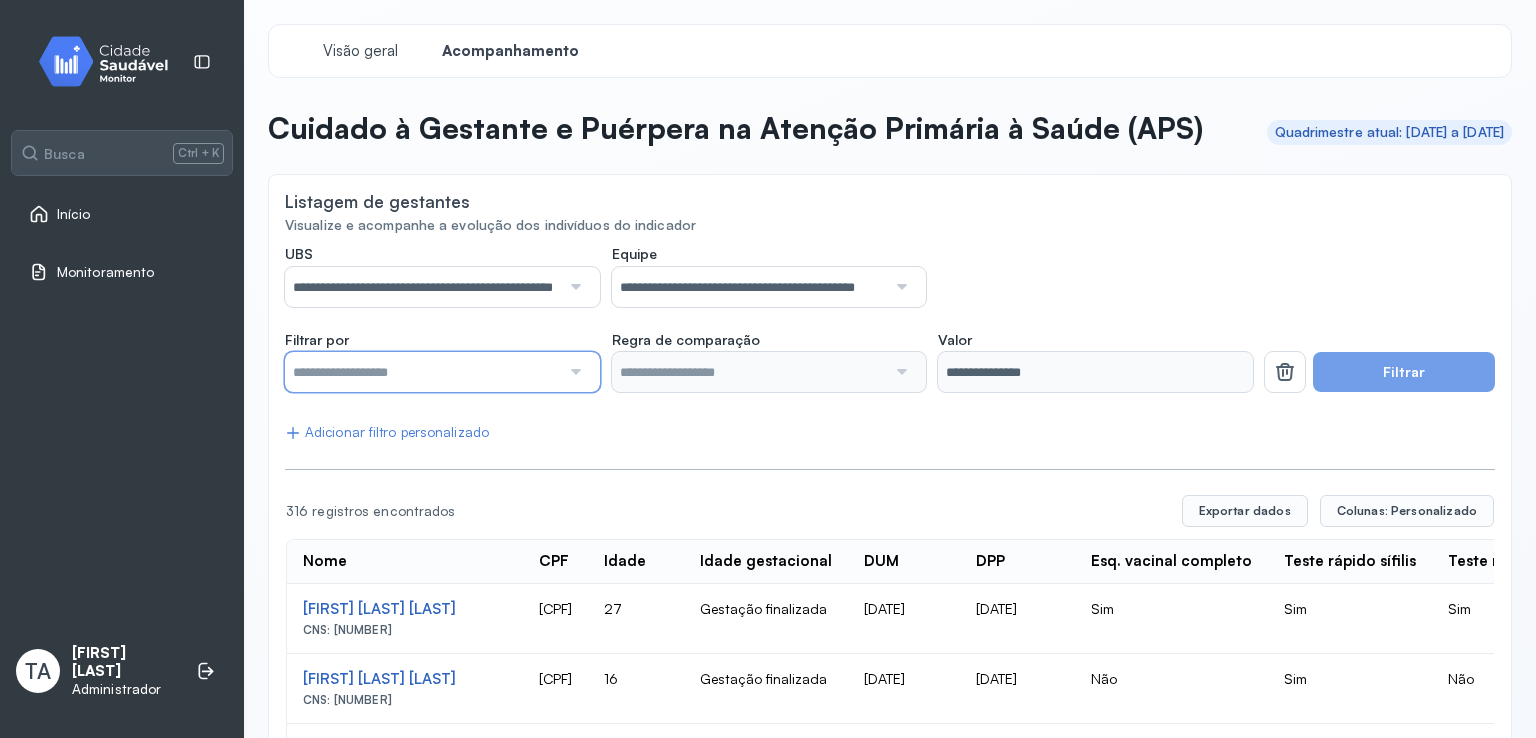 click at bounding box center (422, 372) 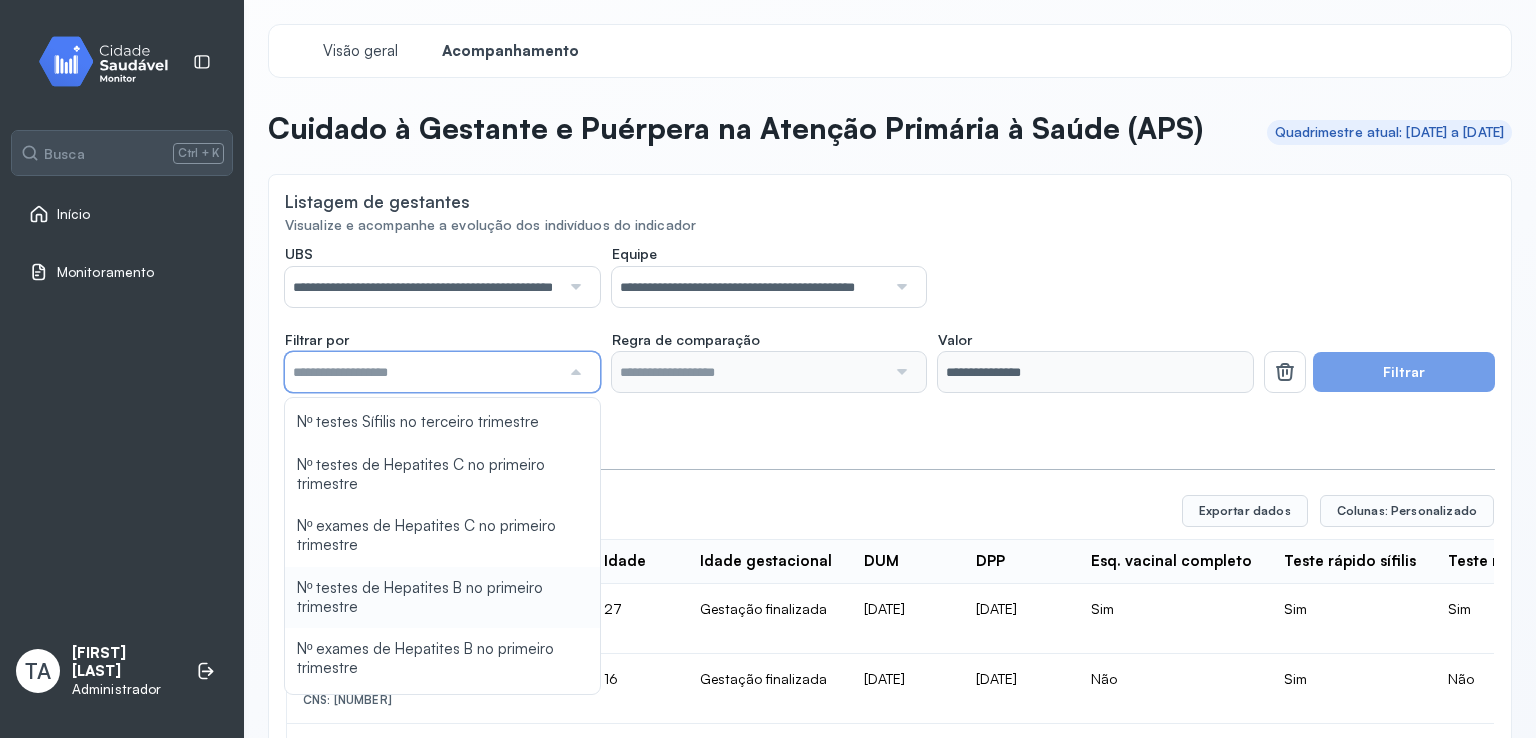 scroll, scrollTop: 894, scrollLeft: 0, axis: vertical 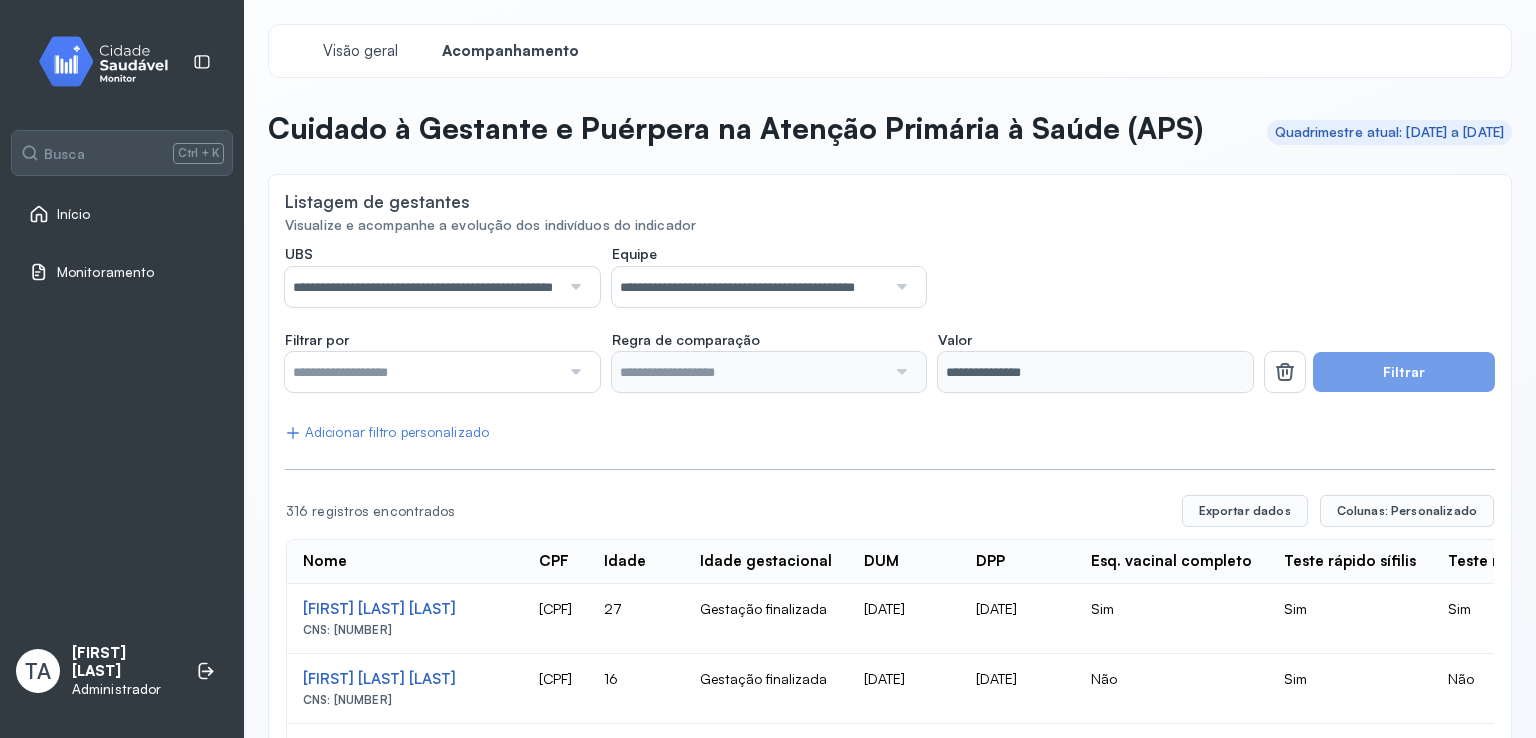 click at bounding box center [422, 372] 